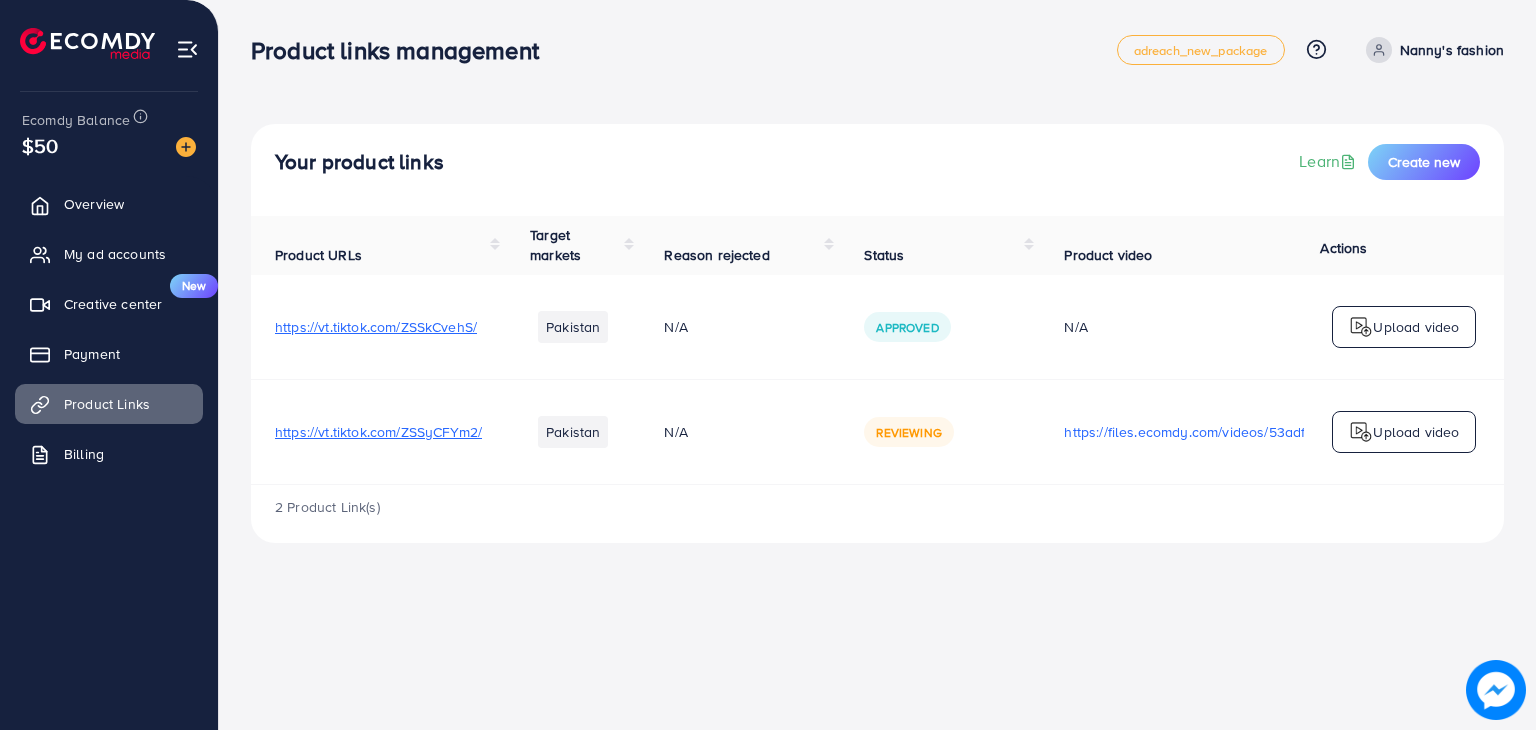 scroll, scrollTop: 0, scrollLeft: 0, axis: both 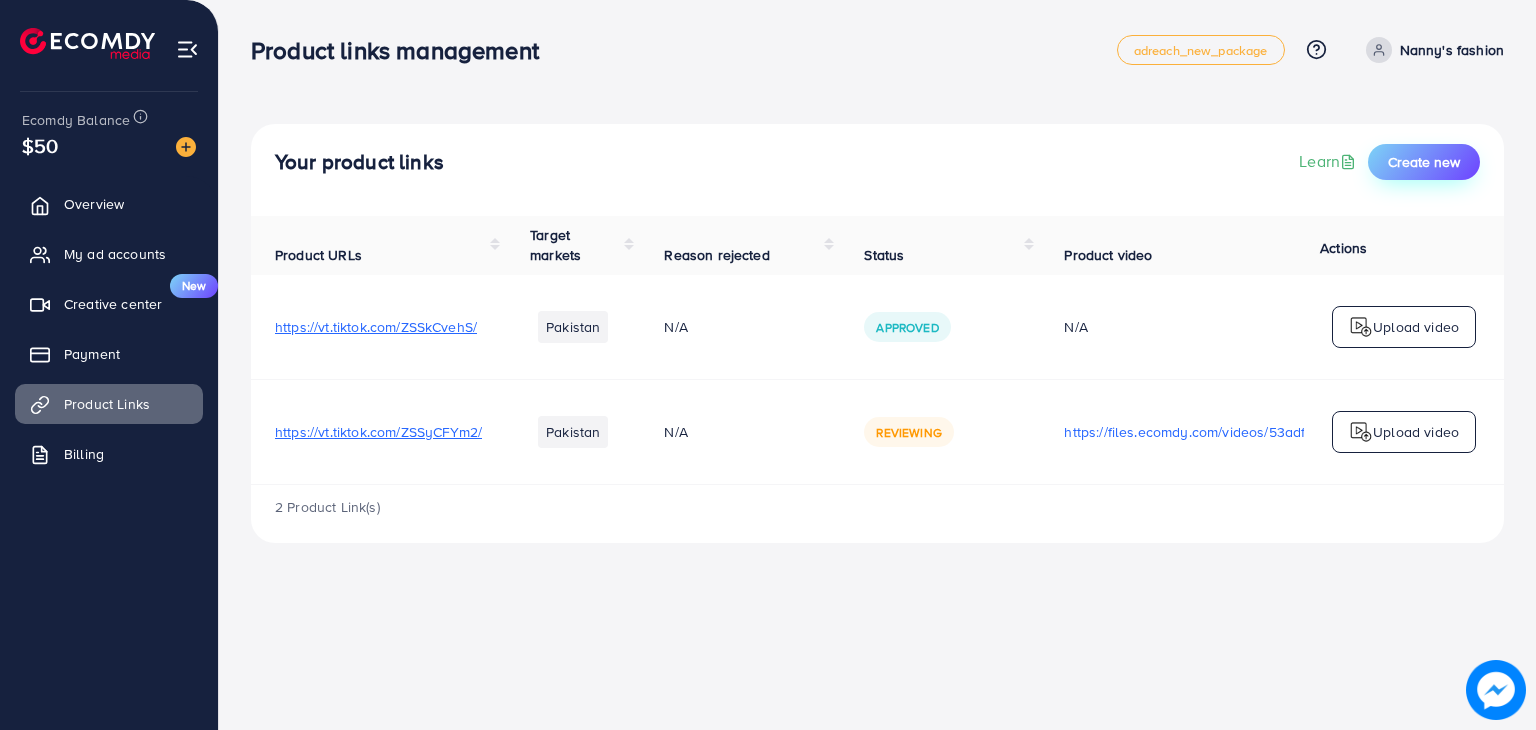 click on "Create new" at bounding box center [1424, 162] 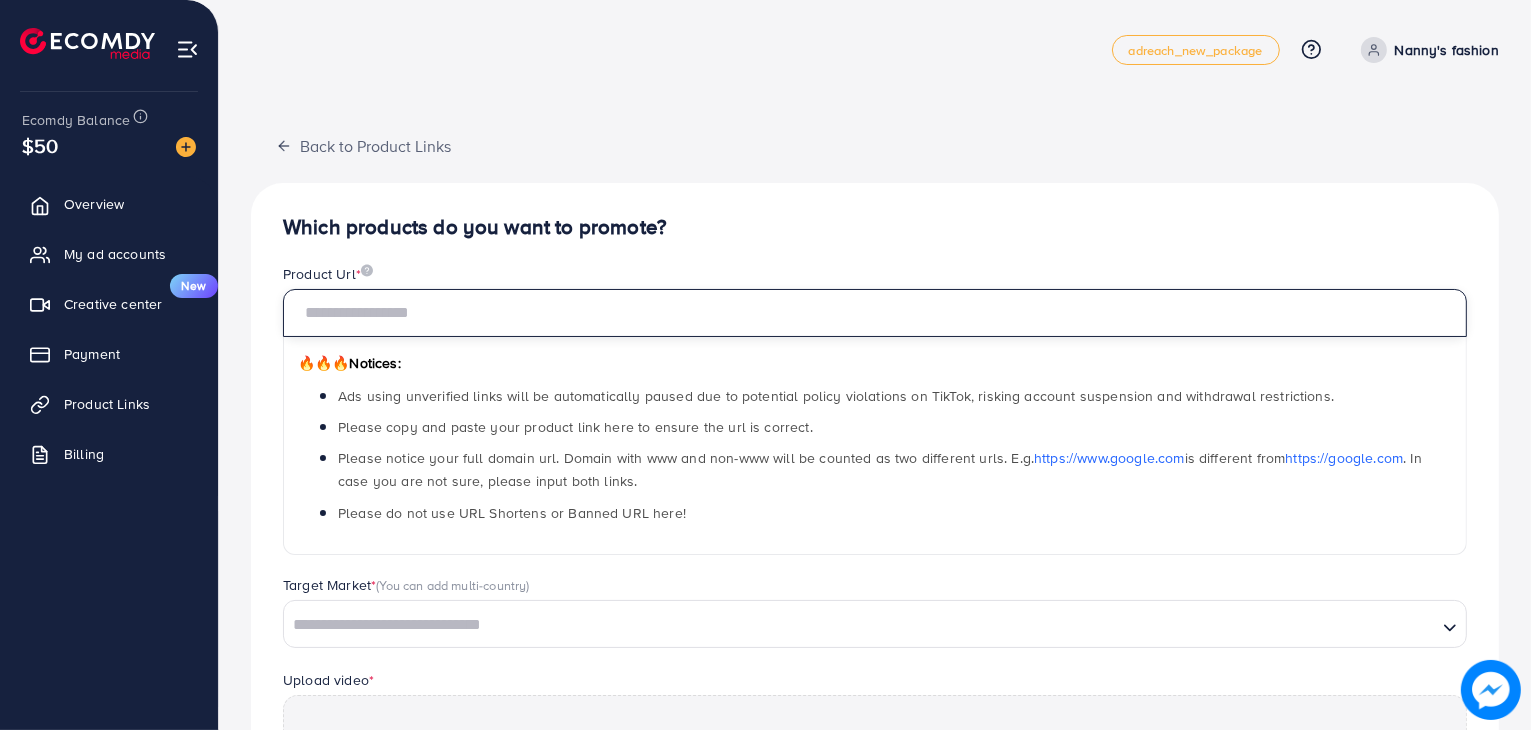 click at bounding box center [875, 313] 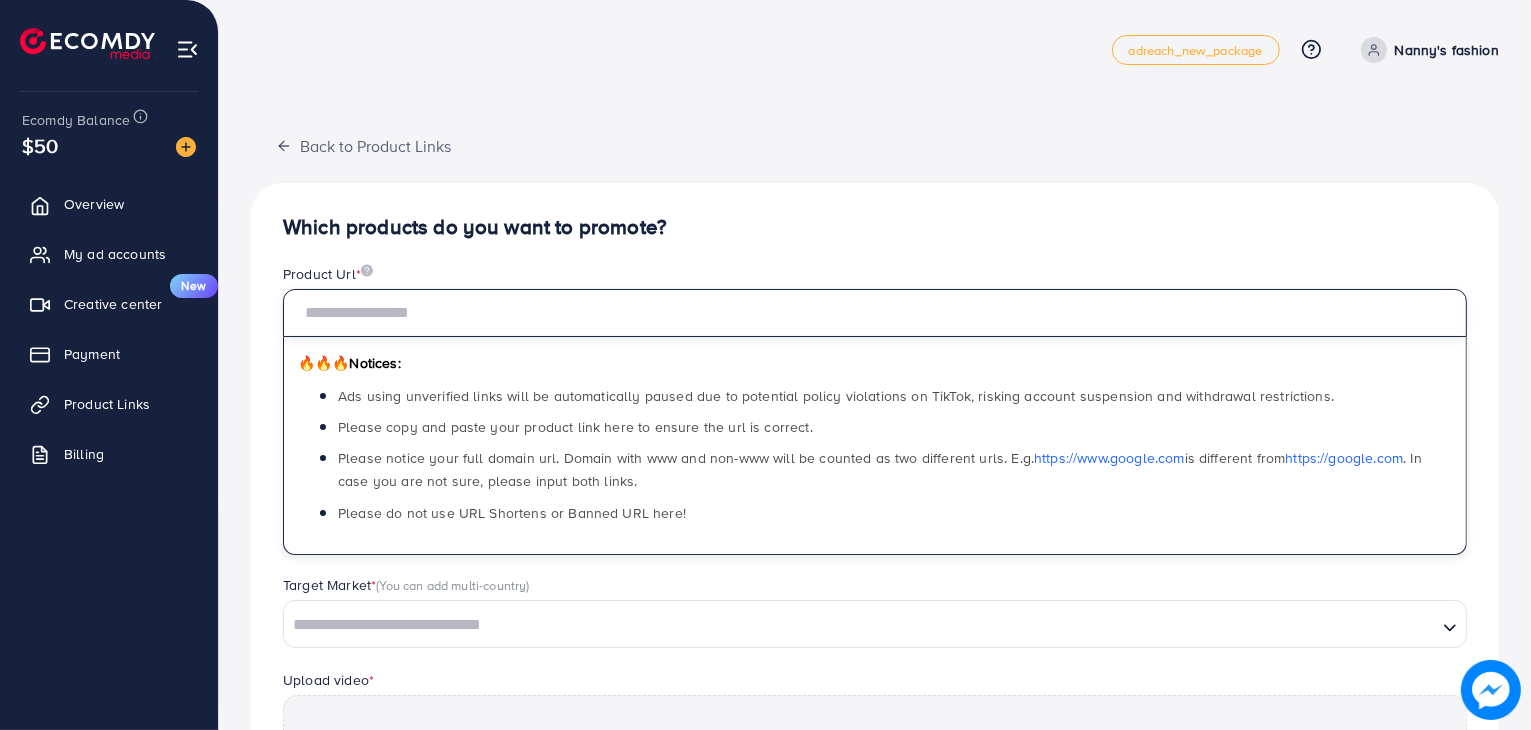 paste on "**********" 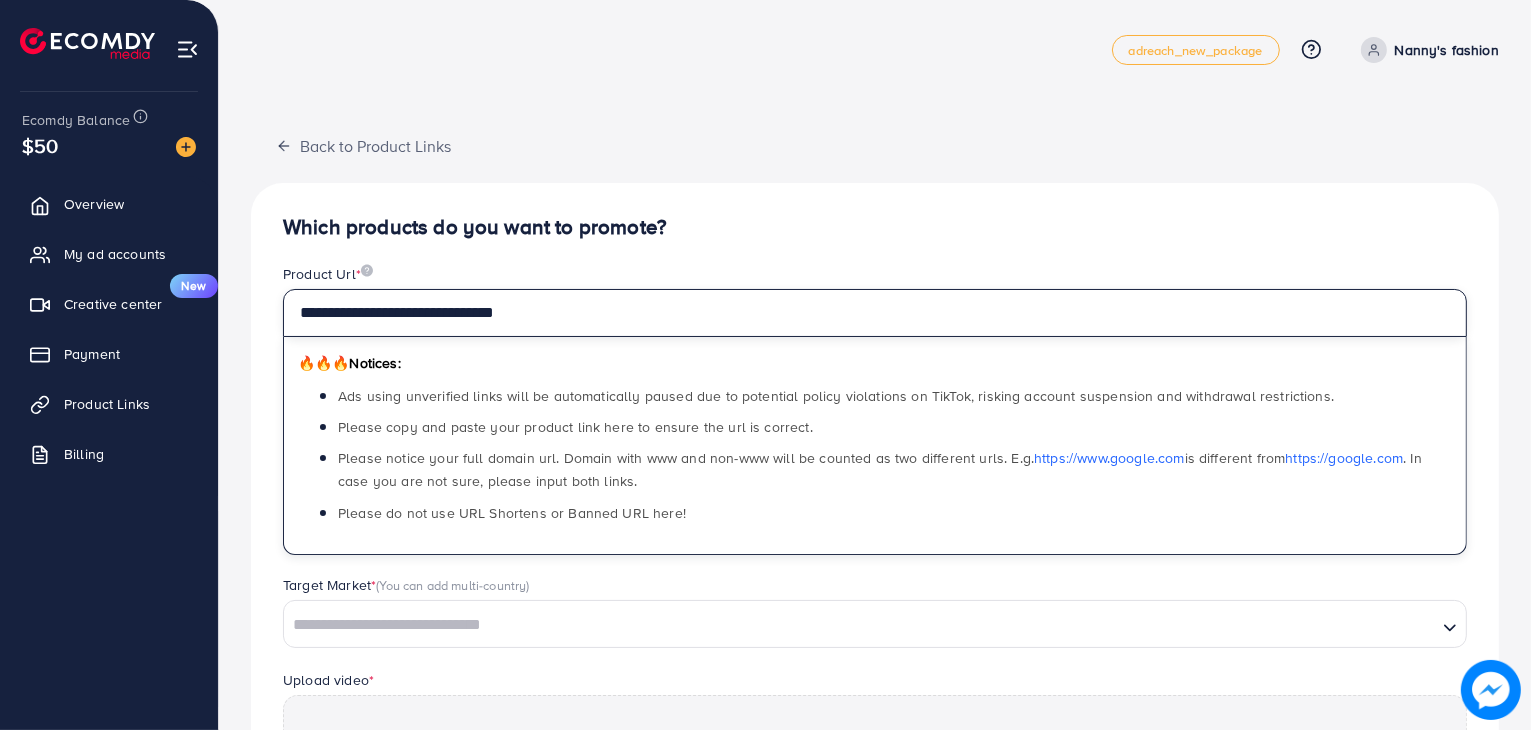 type on "**********" 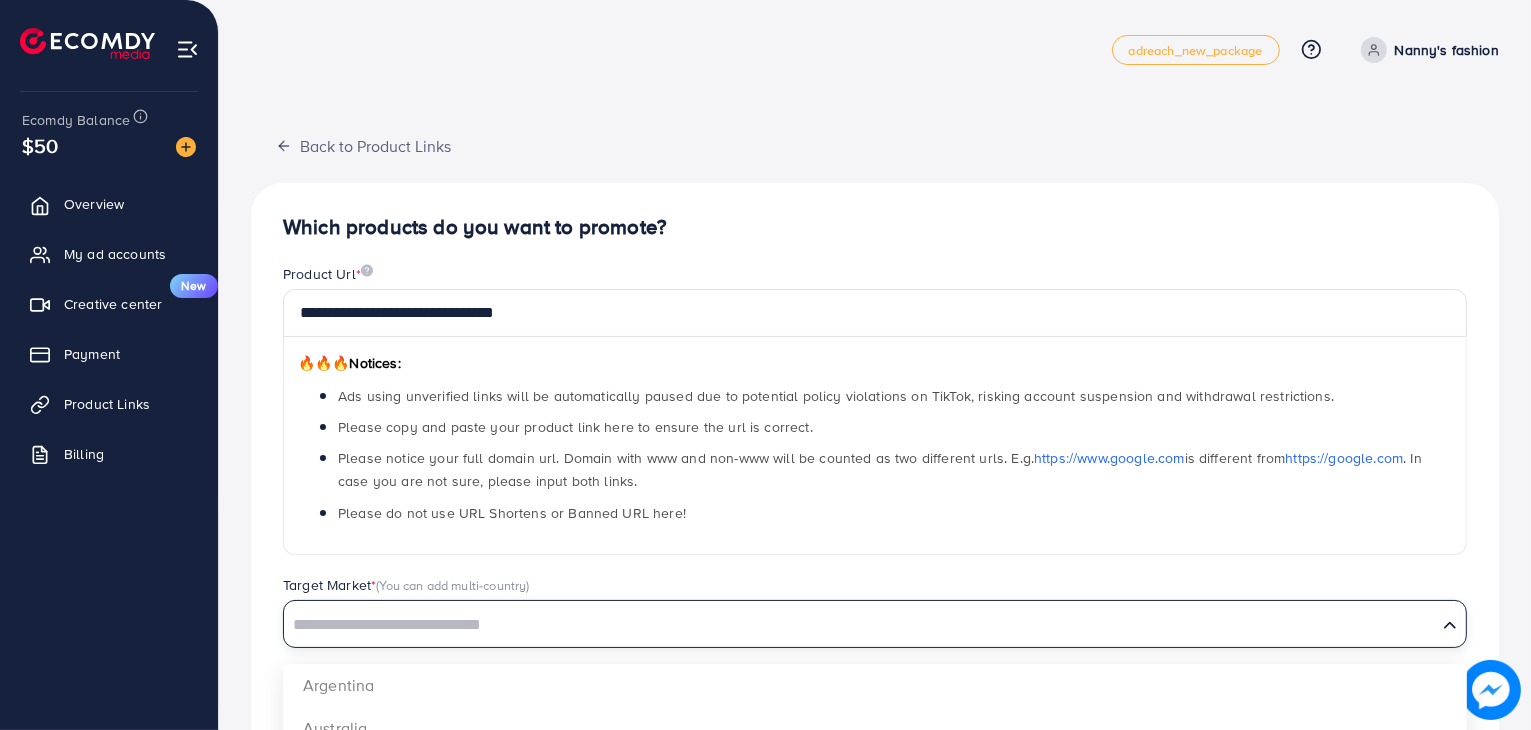 click at bounding box center [860, 625] 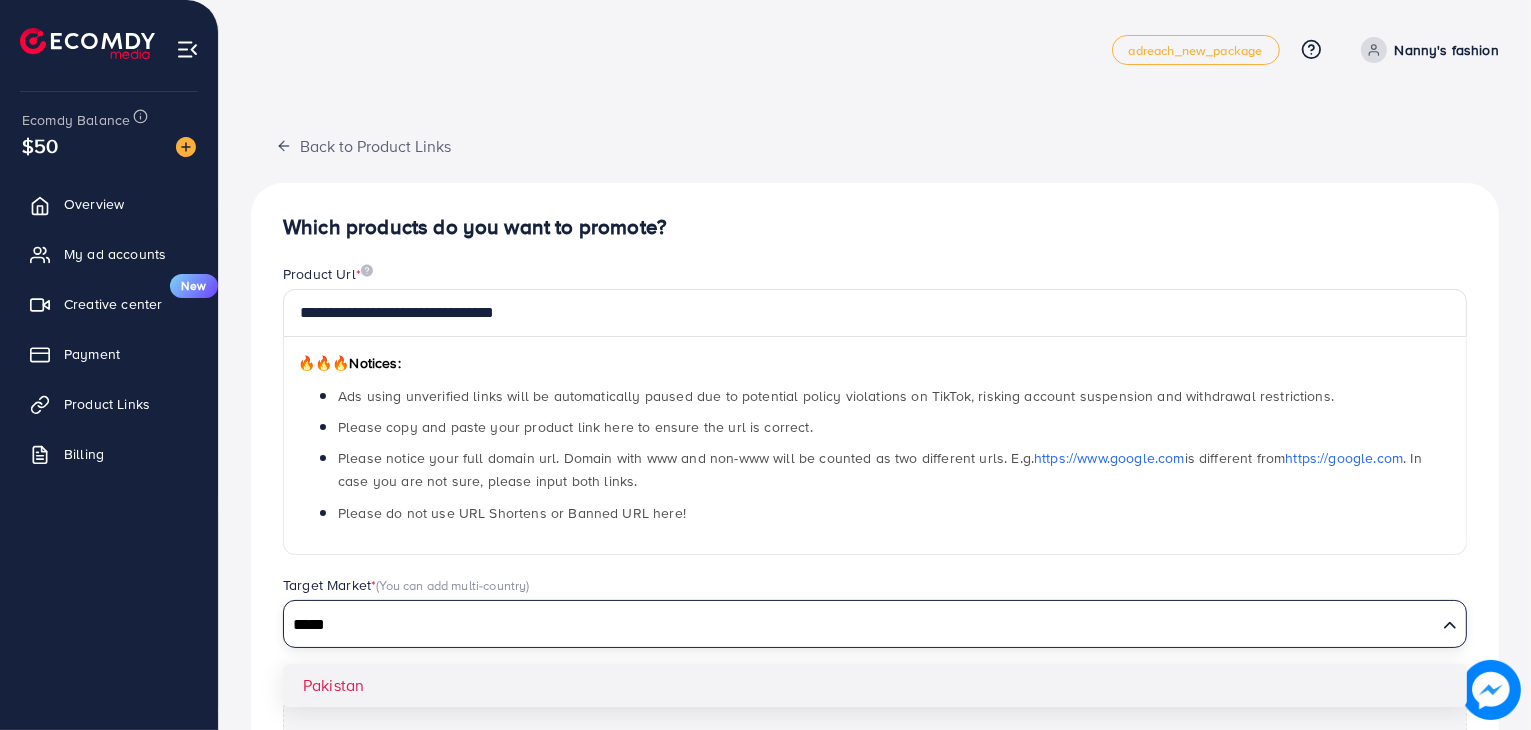 type on "*****" 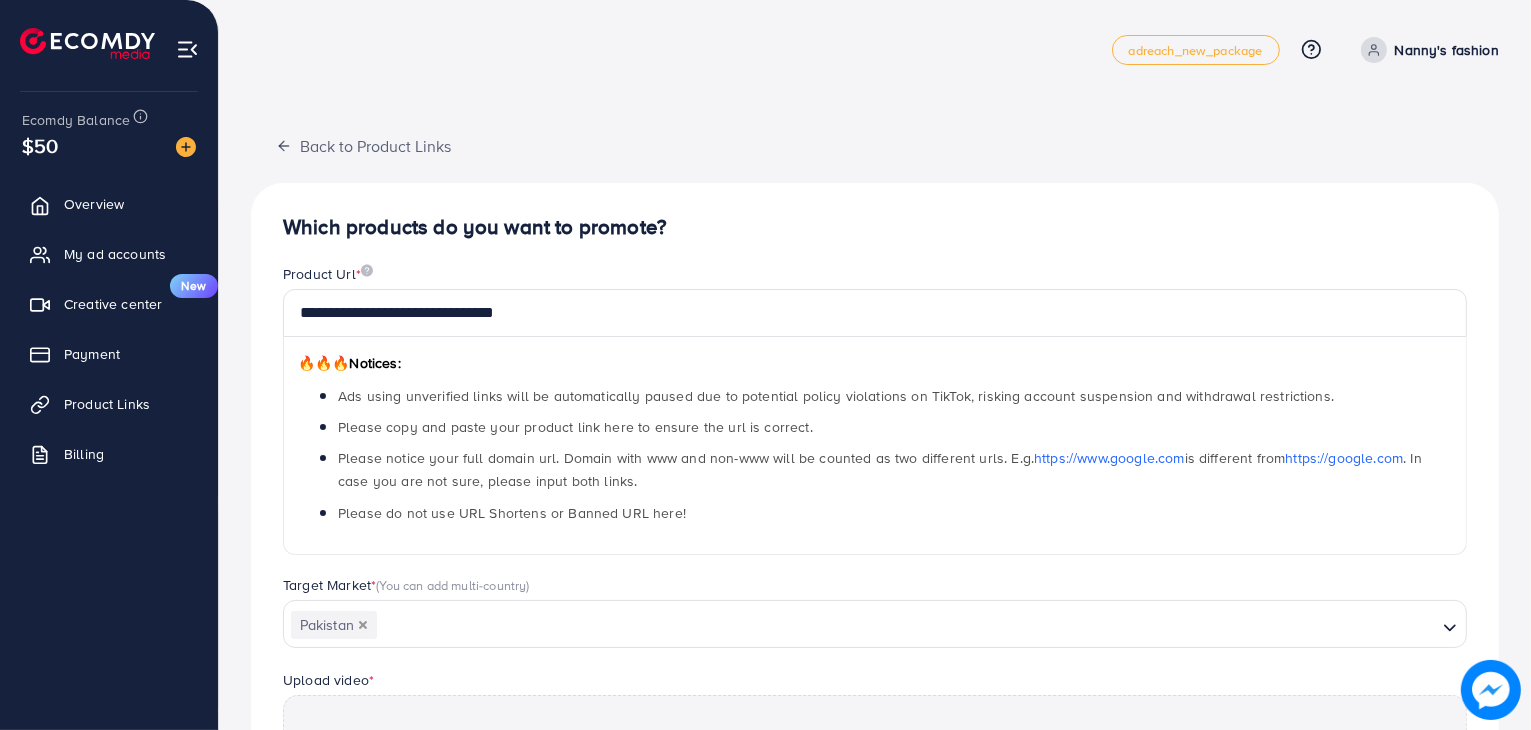 click on "**********" at bounding box center [875, 626] 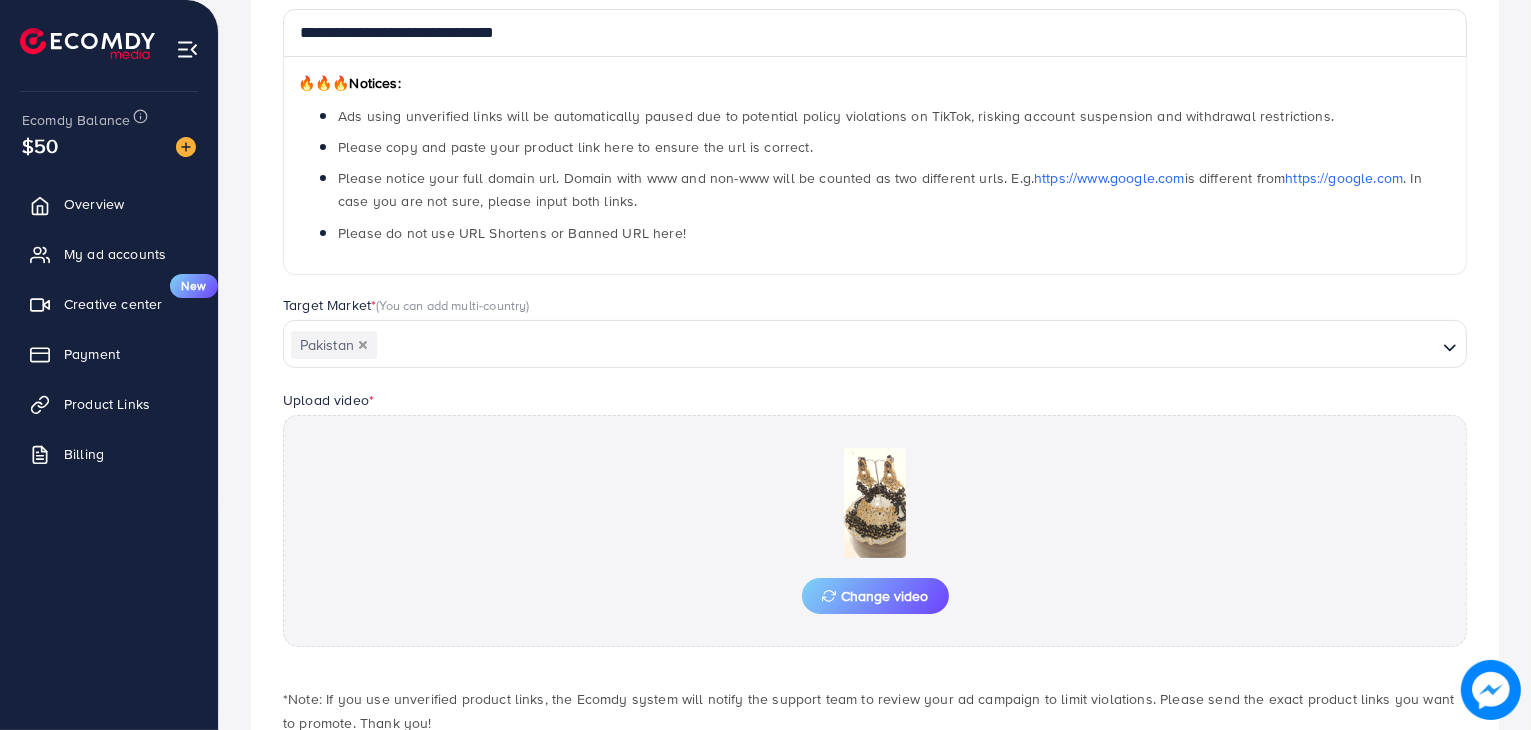 scroll, scrollTop: 408, scrollLeft: 0, axis: vertical 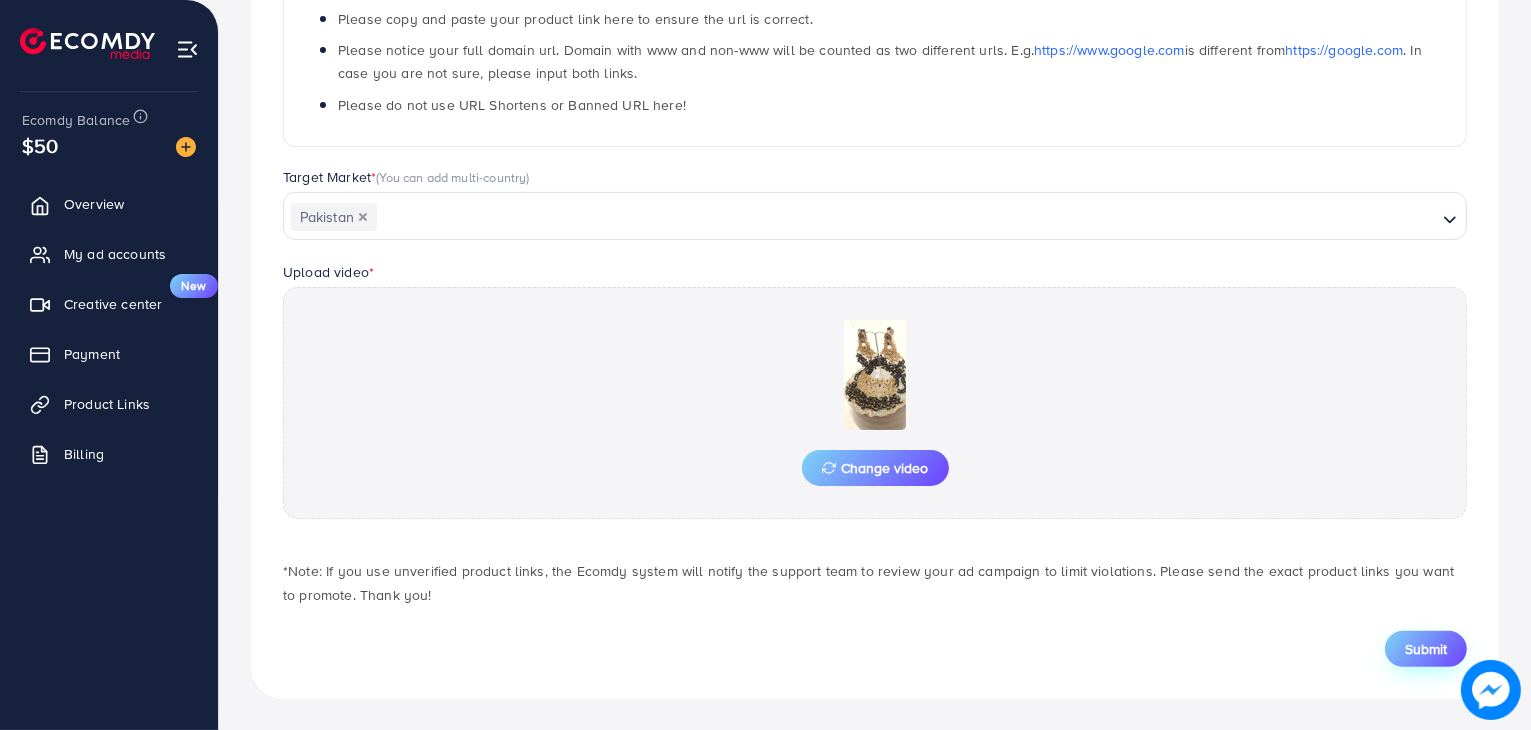 click on "Submit" at bounding box center (1426, 649) 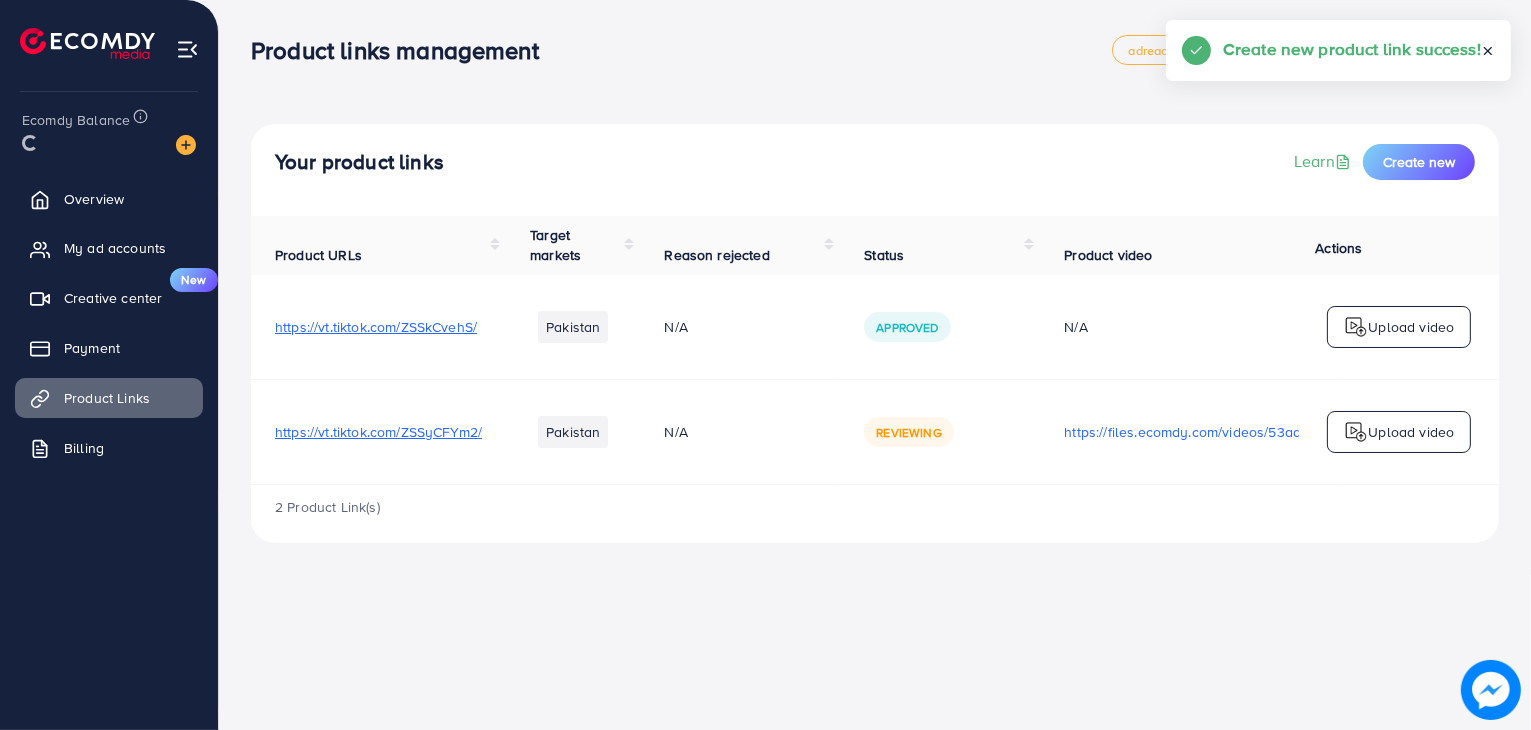 scroll, scrollTop: 0, scrollLeft: 0, axis: both 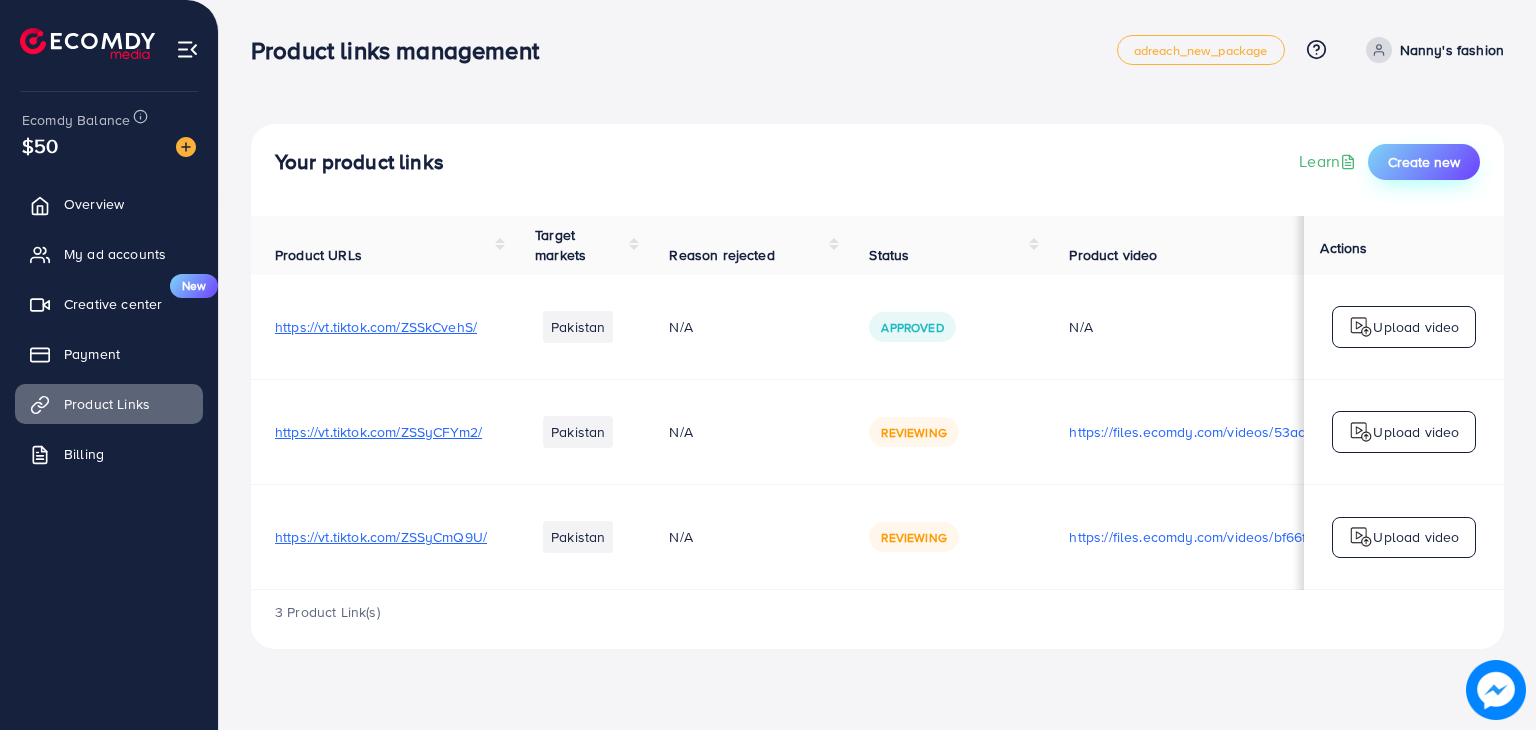 click on "Create new" at bounding box center (1424, 162) 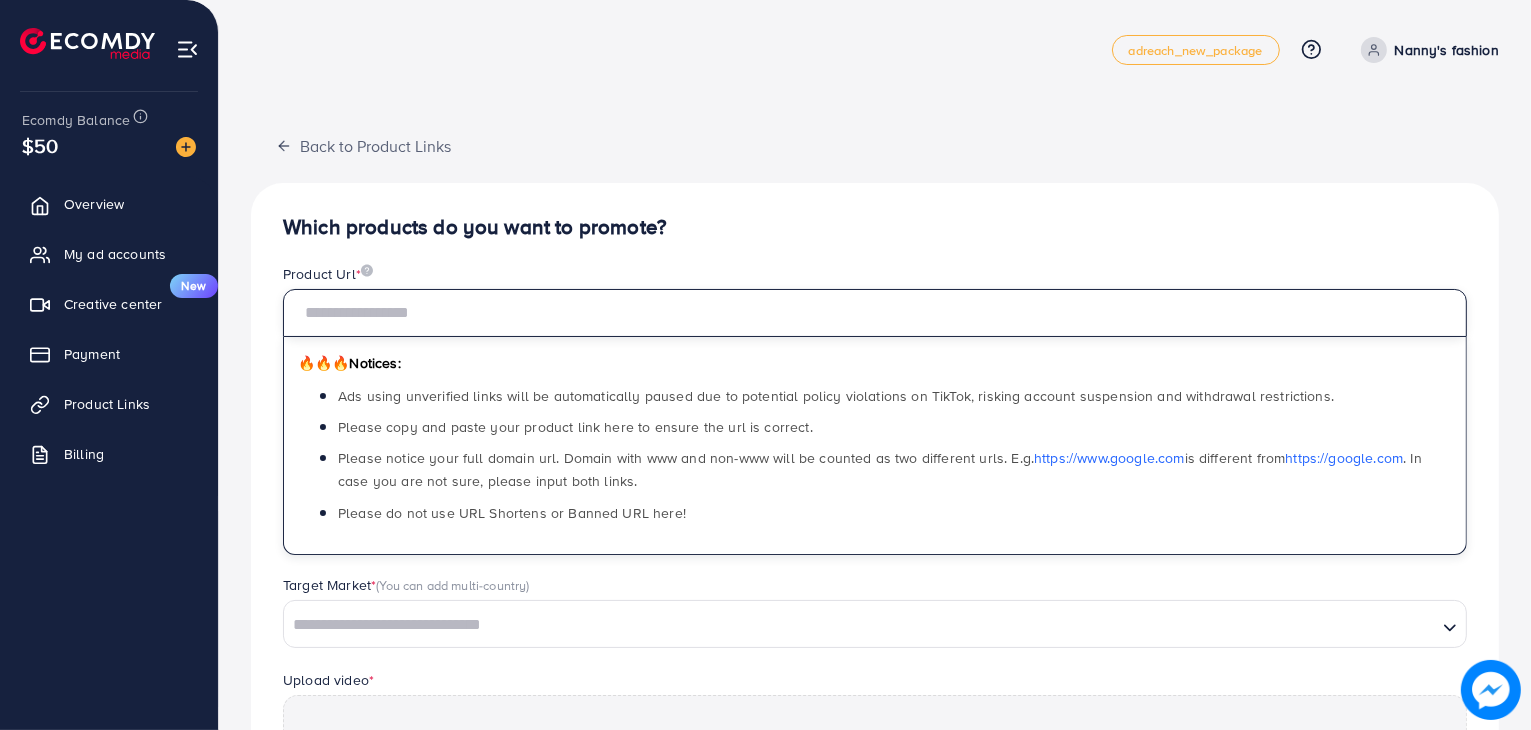 click at bounding box center (875, 313) 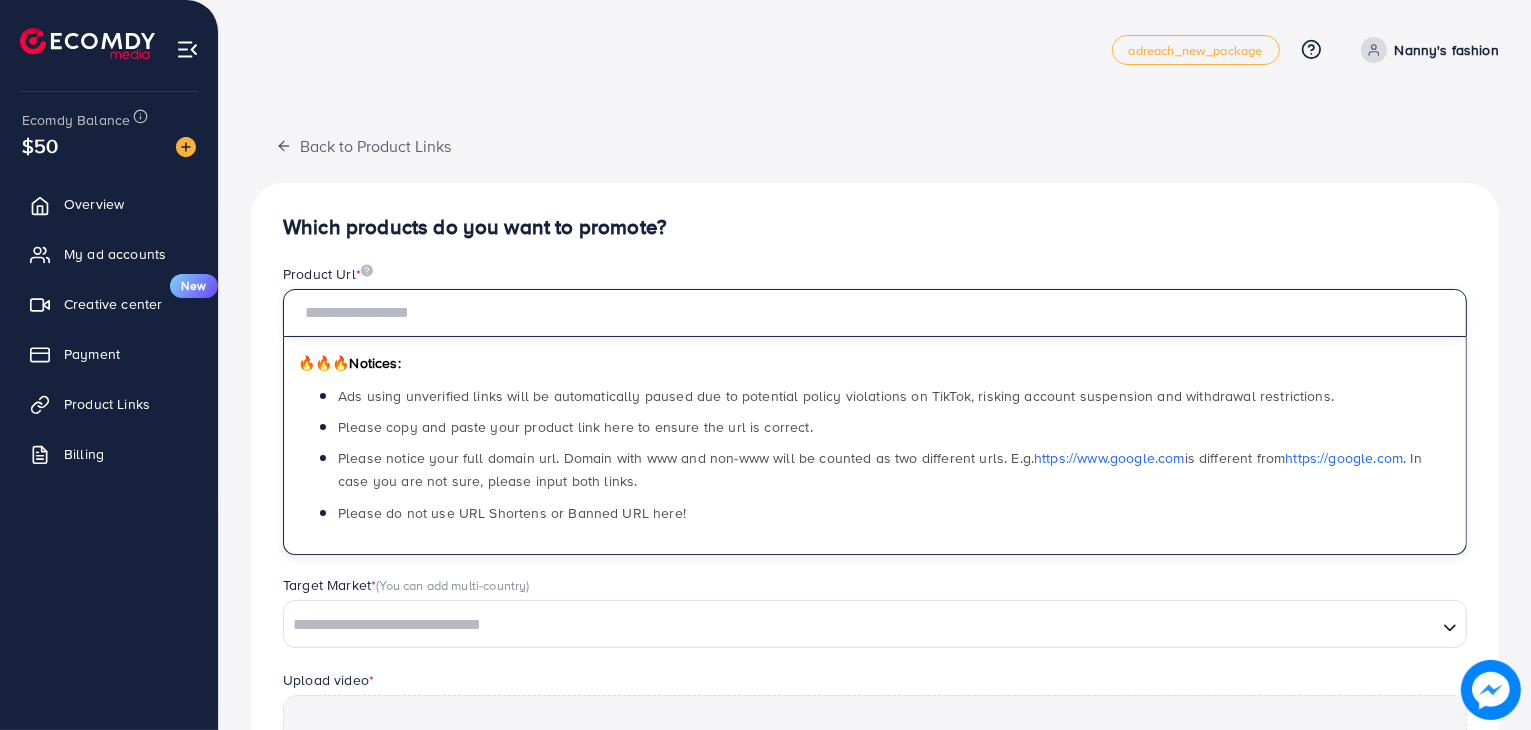 paste on "**********" 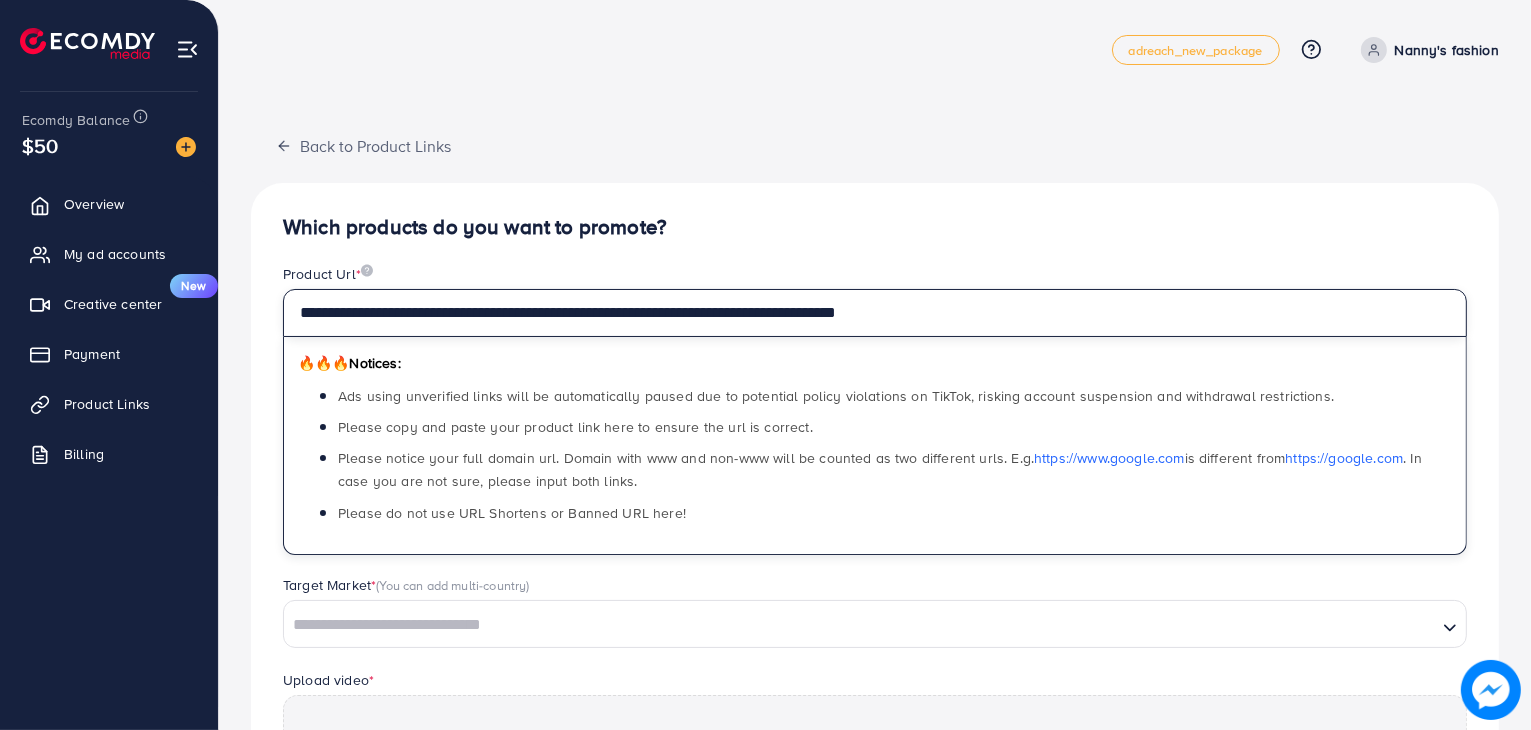 type on "**********" 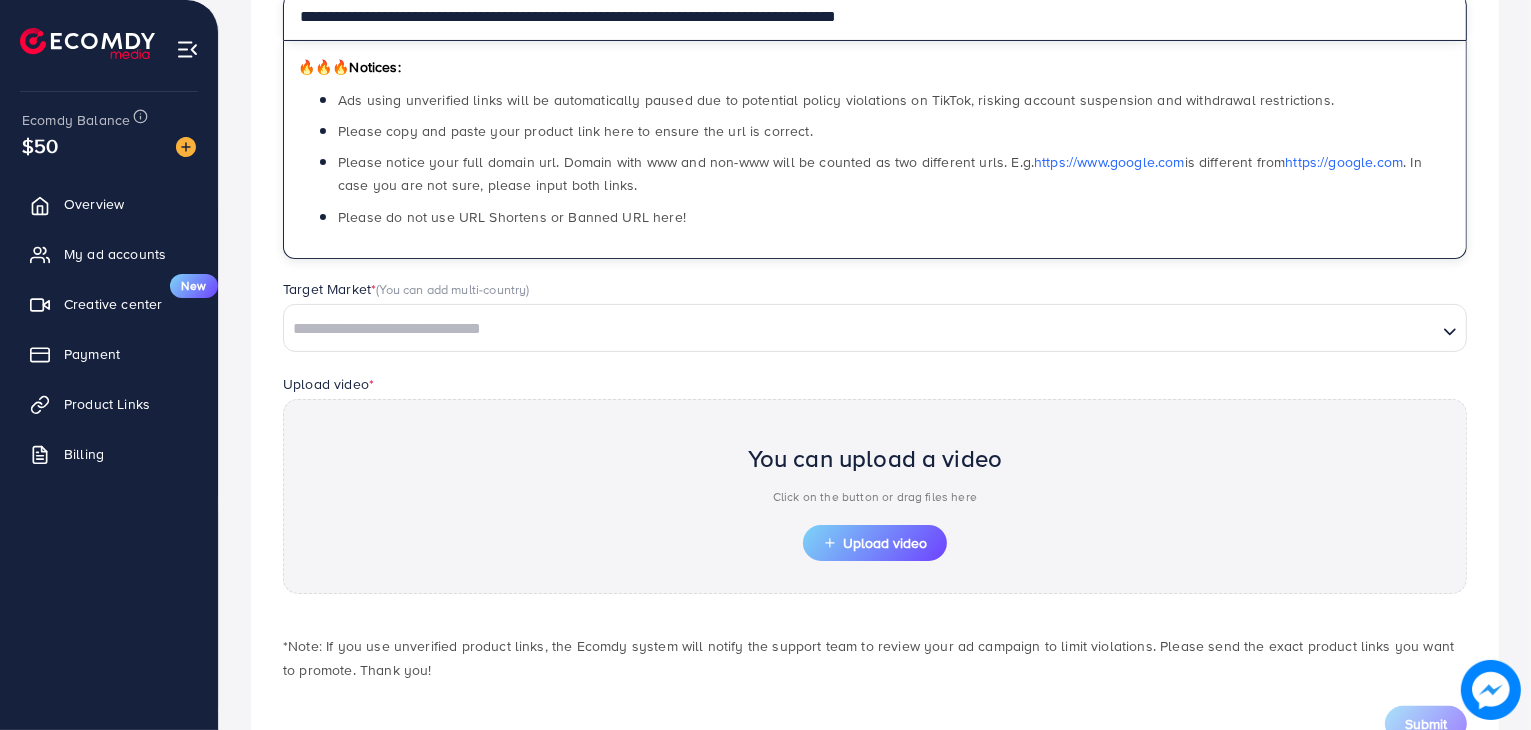 scroll, scrollTop: 300, scrollLeft: 0, axis: vertical 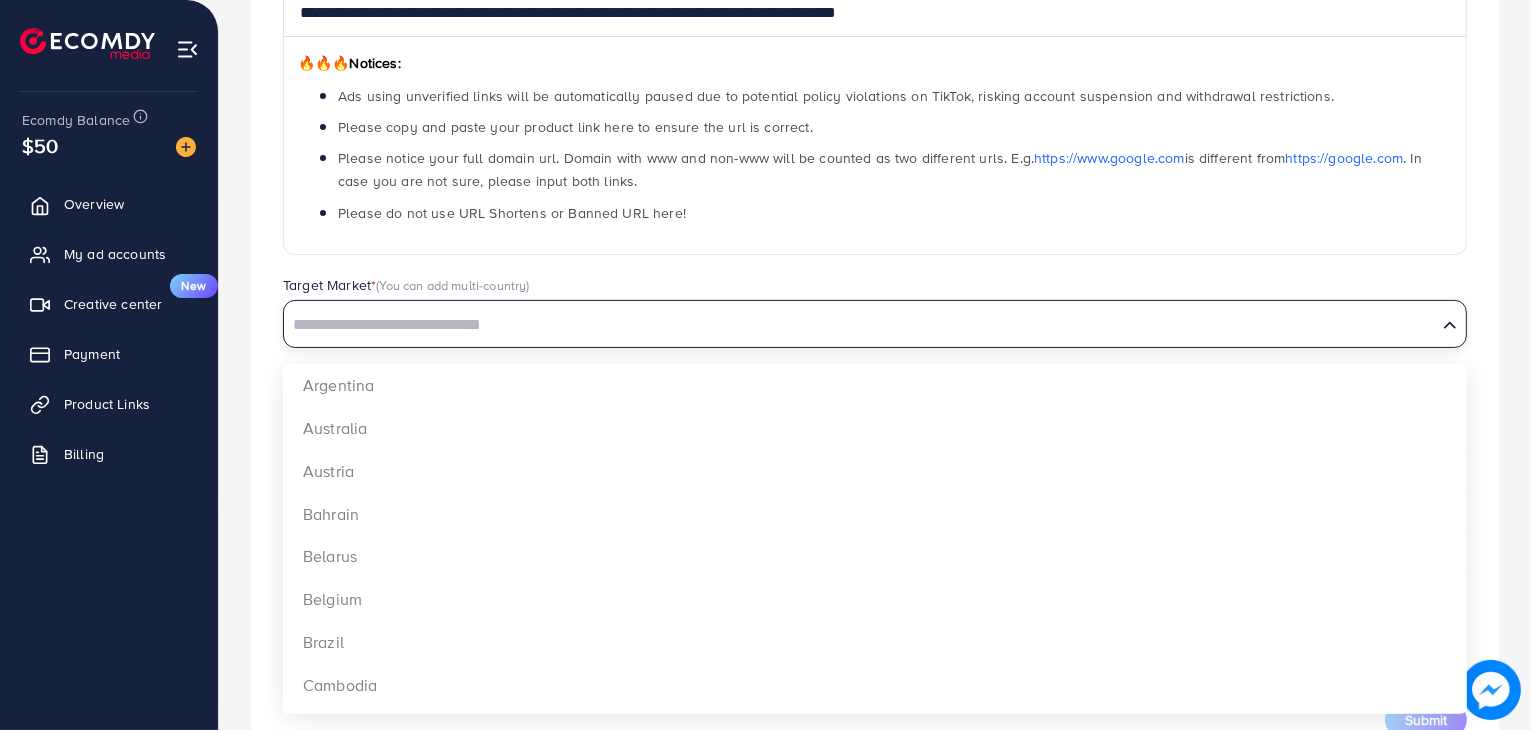 click at bounding box center (860, 325) 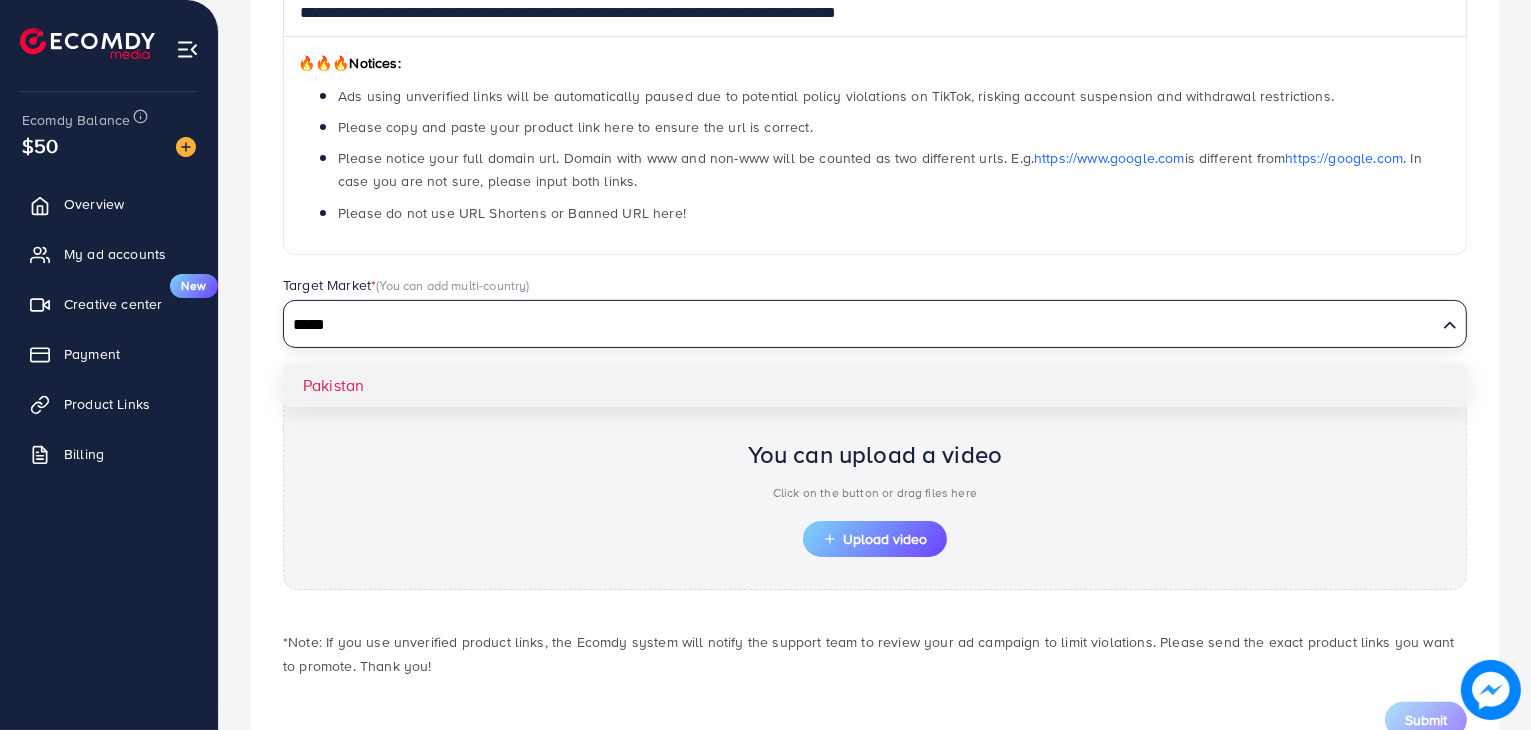 type on "*****" 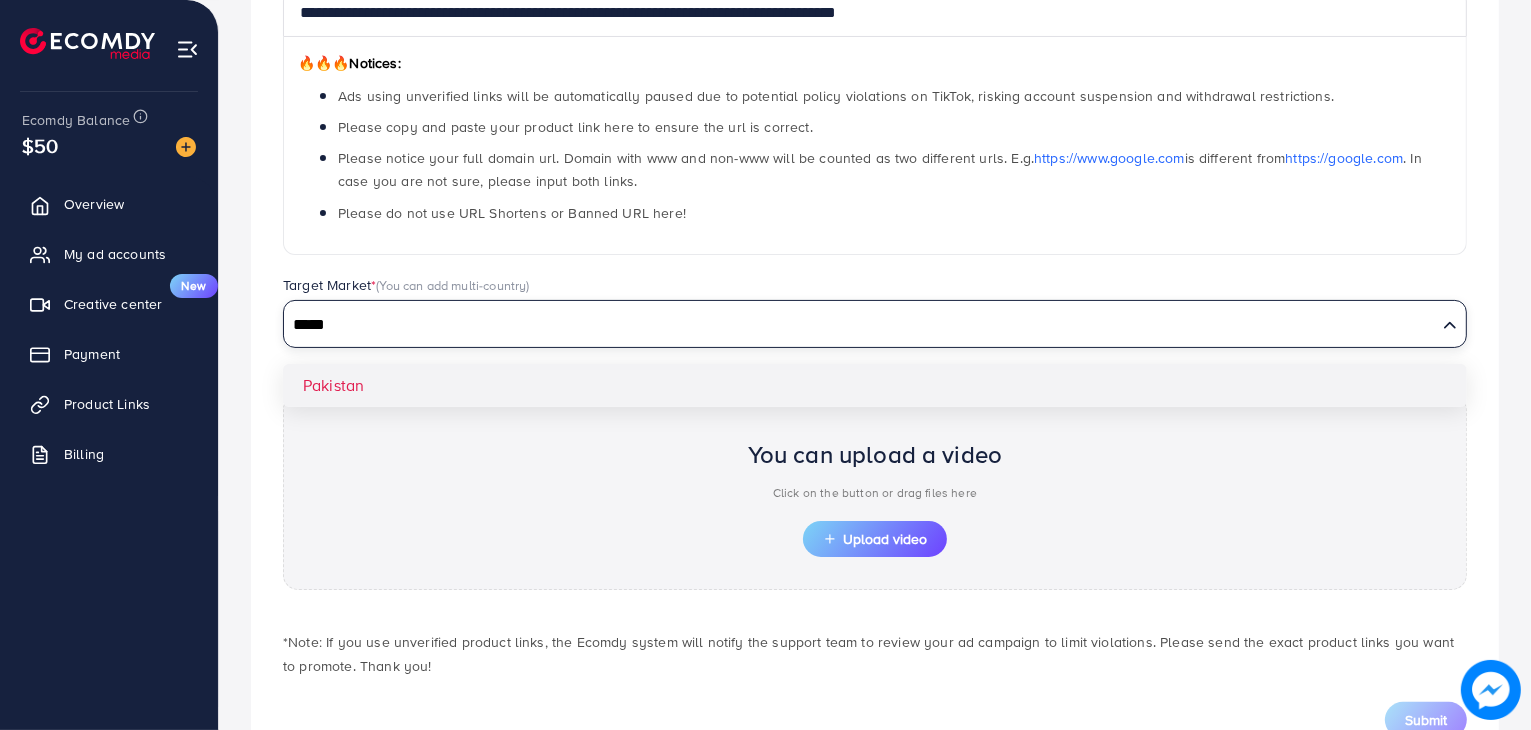 type 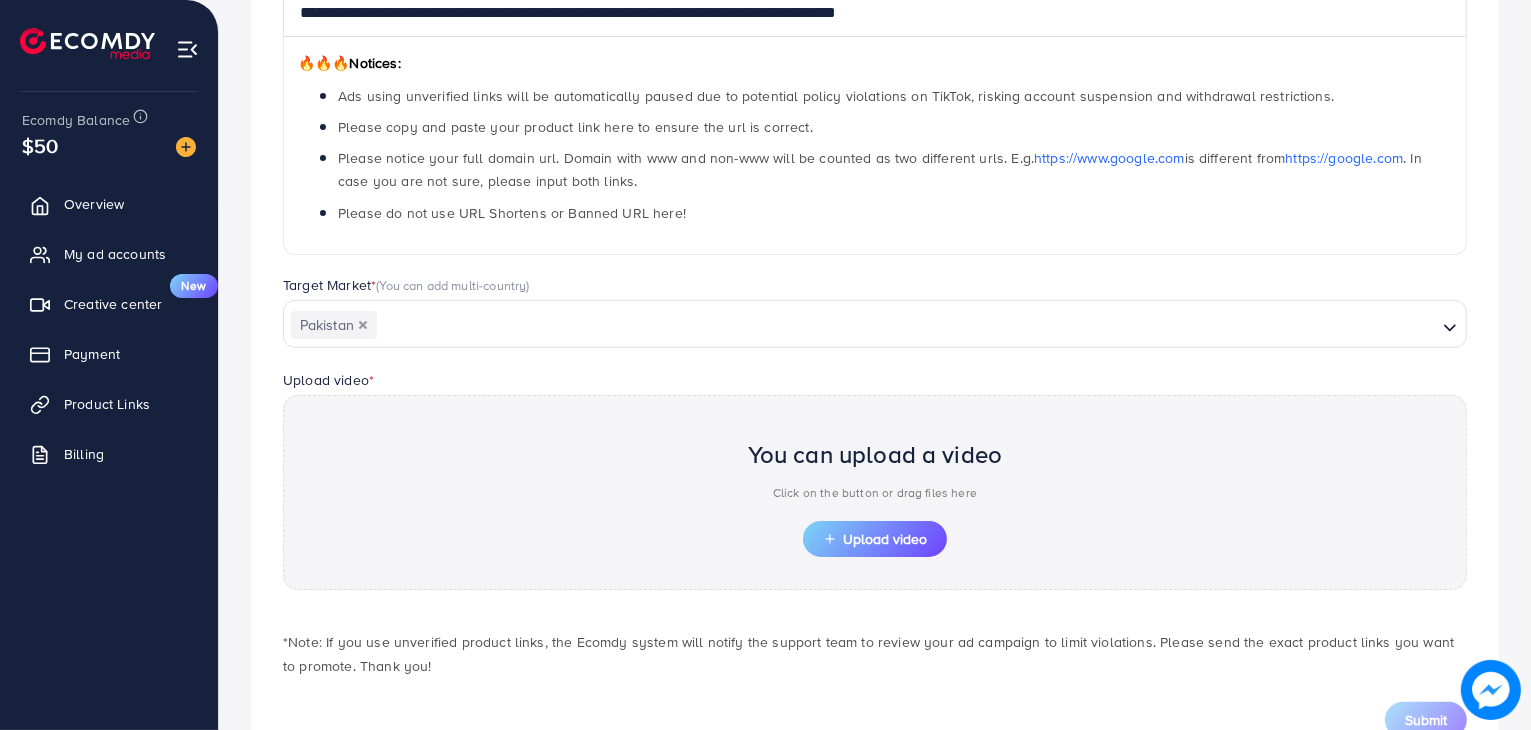 click on "**********" at bounding box center (875, 326) 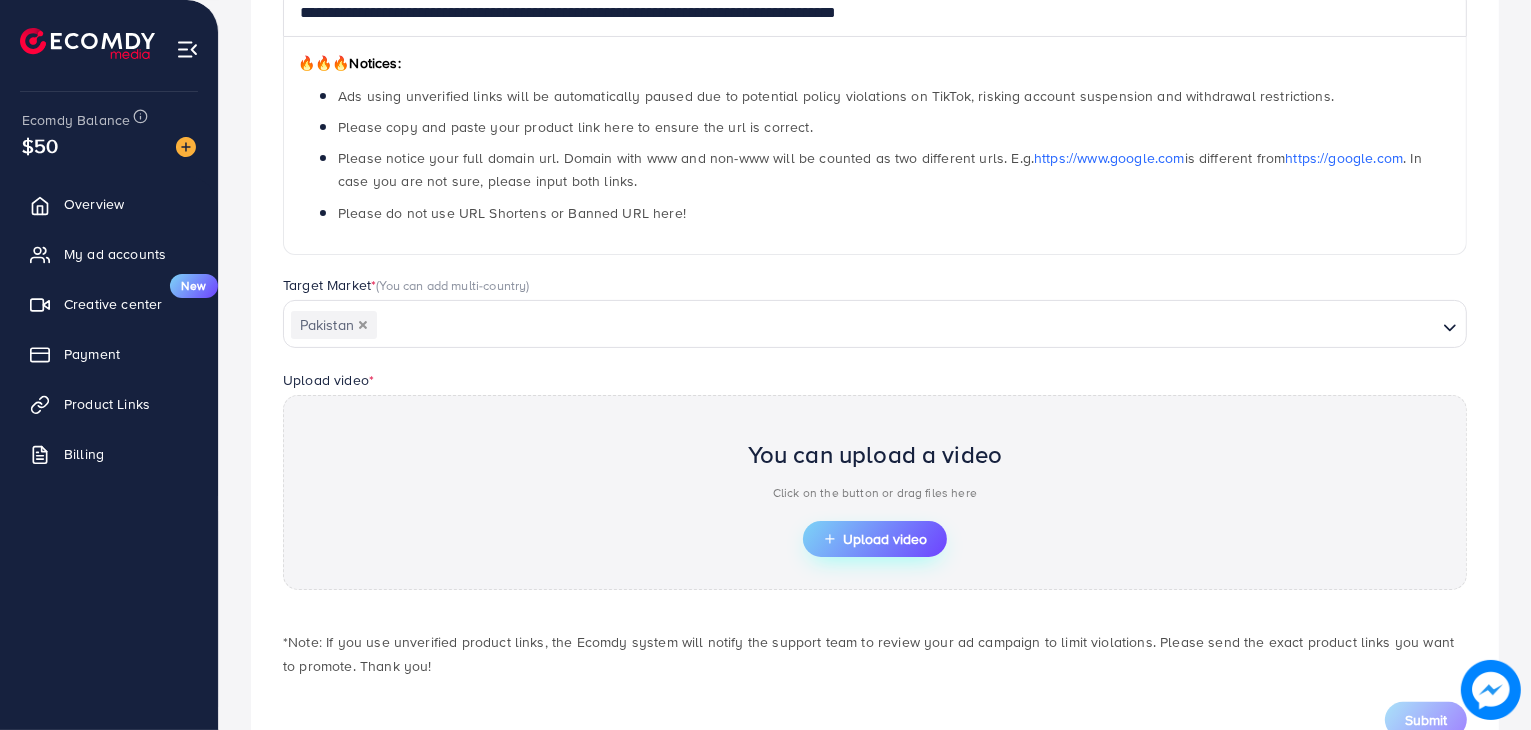 click on "Upload video" at bounding box center (875, 539) 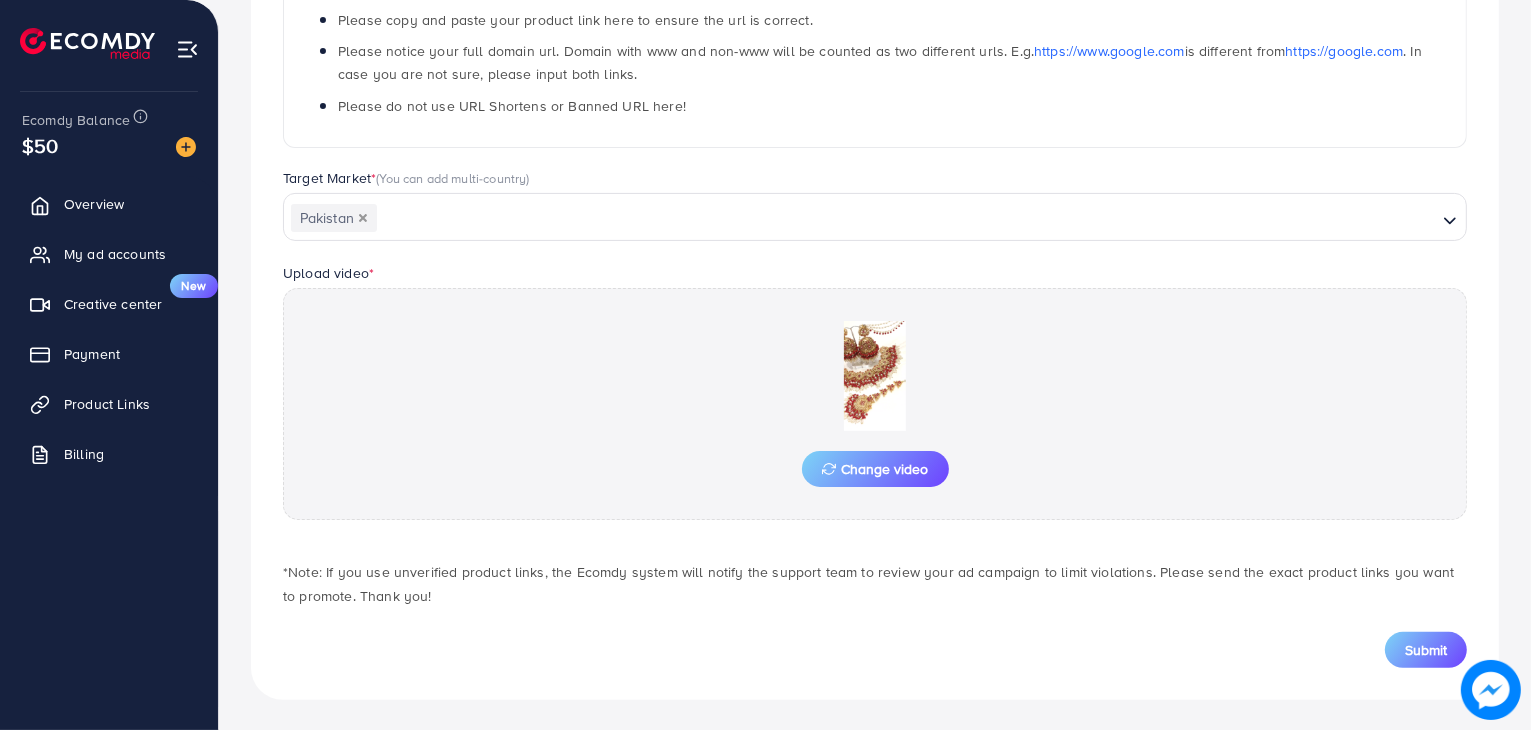 scroll, scrollTop: 408, scrollLeft: 0, axis: vertical 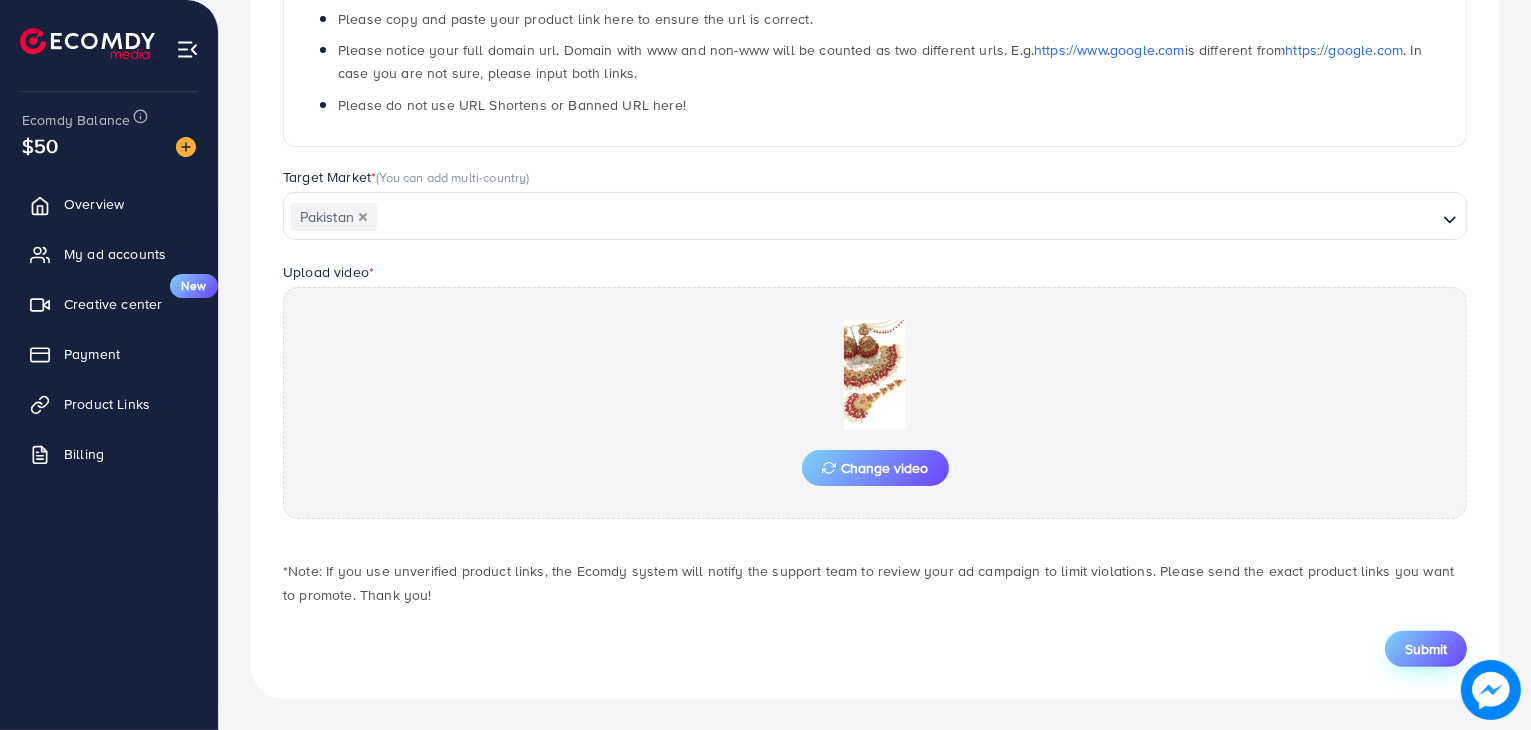 click on "Submit" at bounding box center (1426, 649) 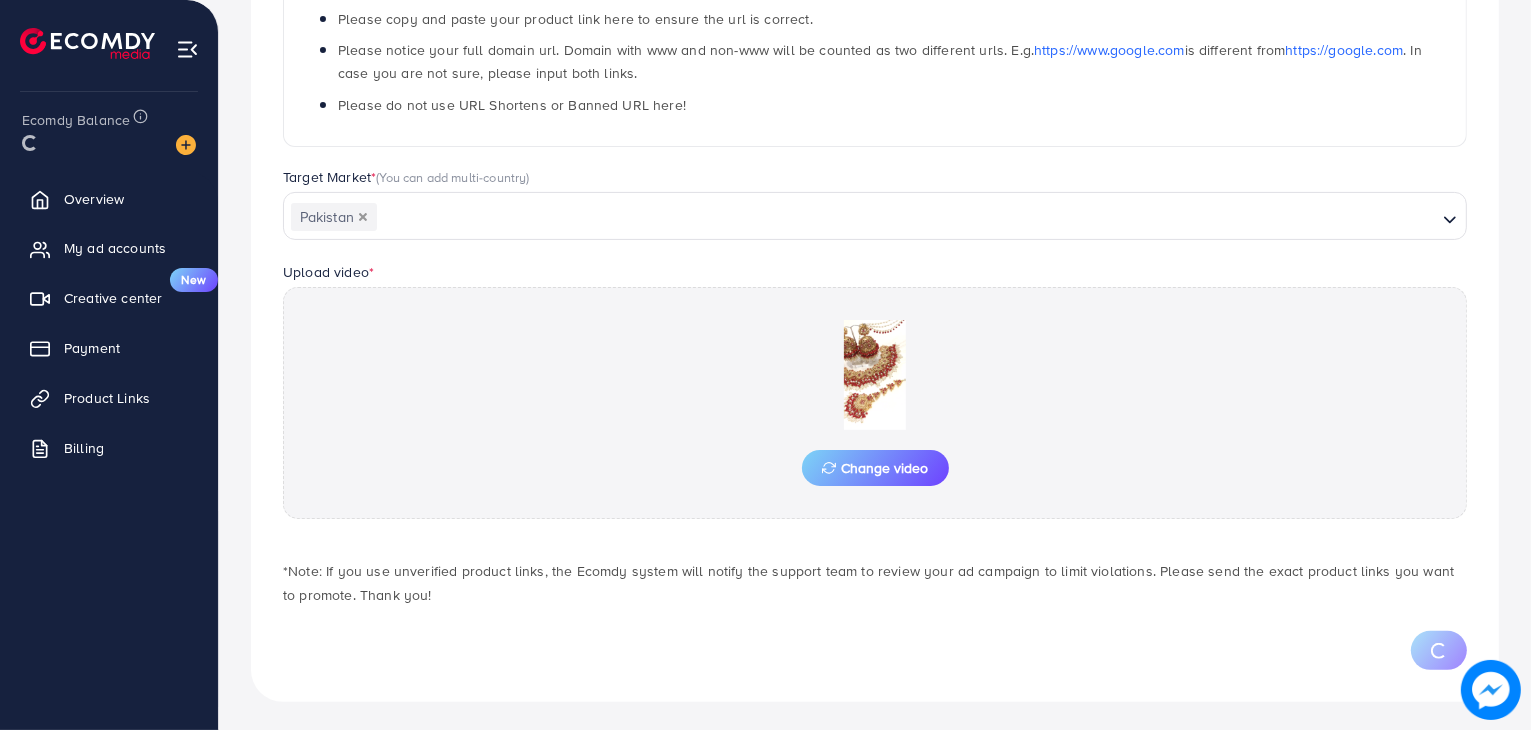 scroll, scrollTop: 0, scrollLeft: 0, axis: both 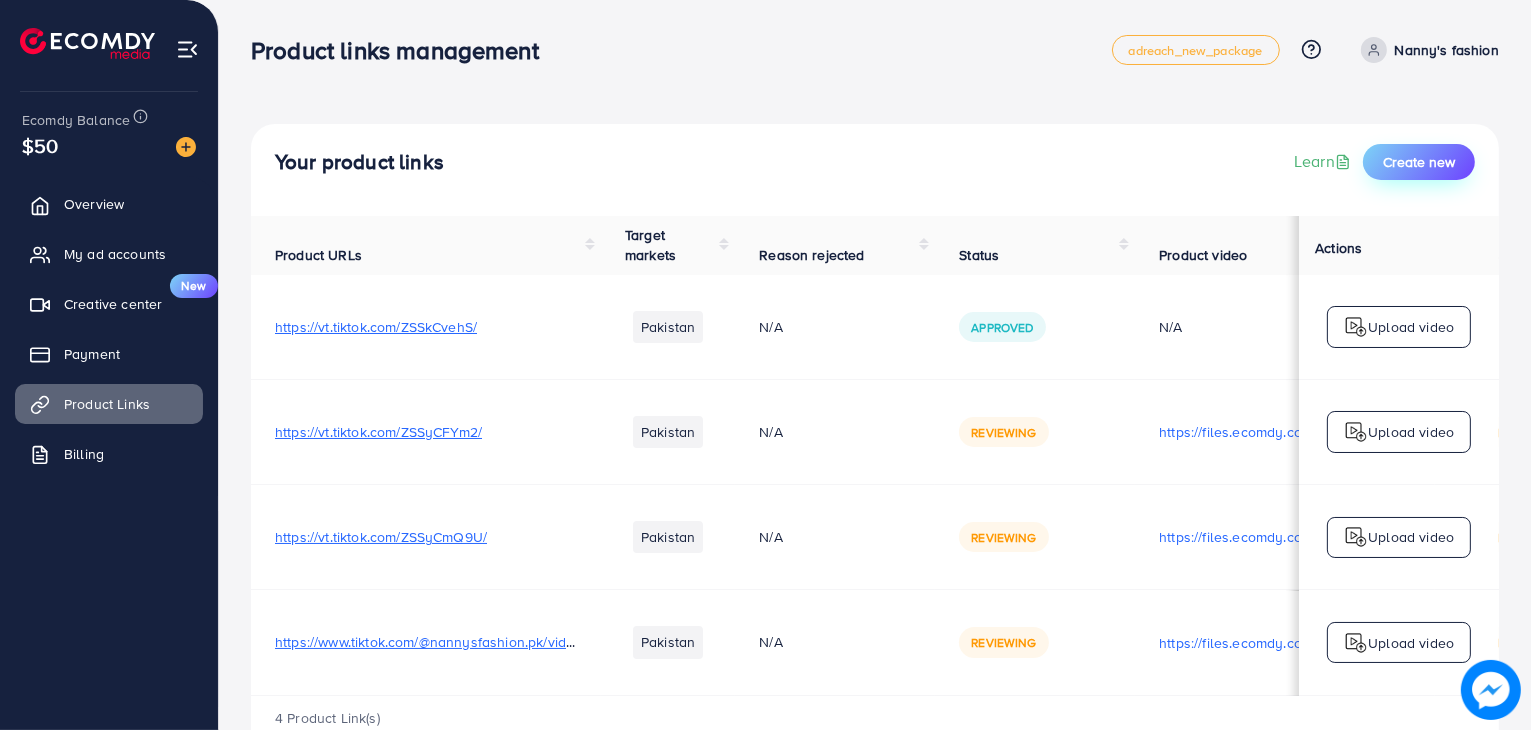 click on "Create new" at bounding box center [1419, 162] 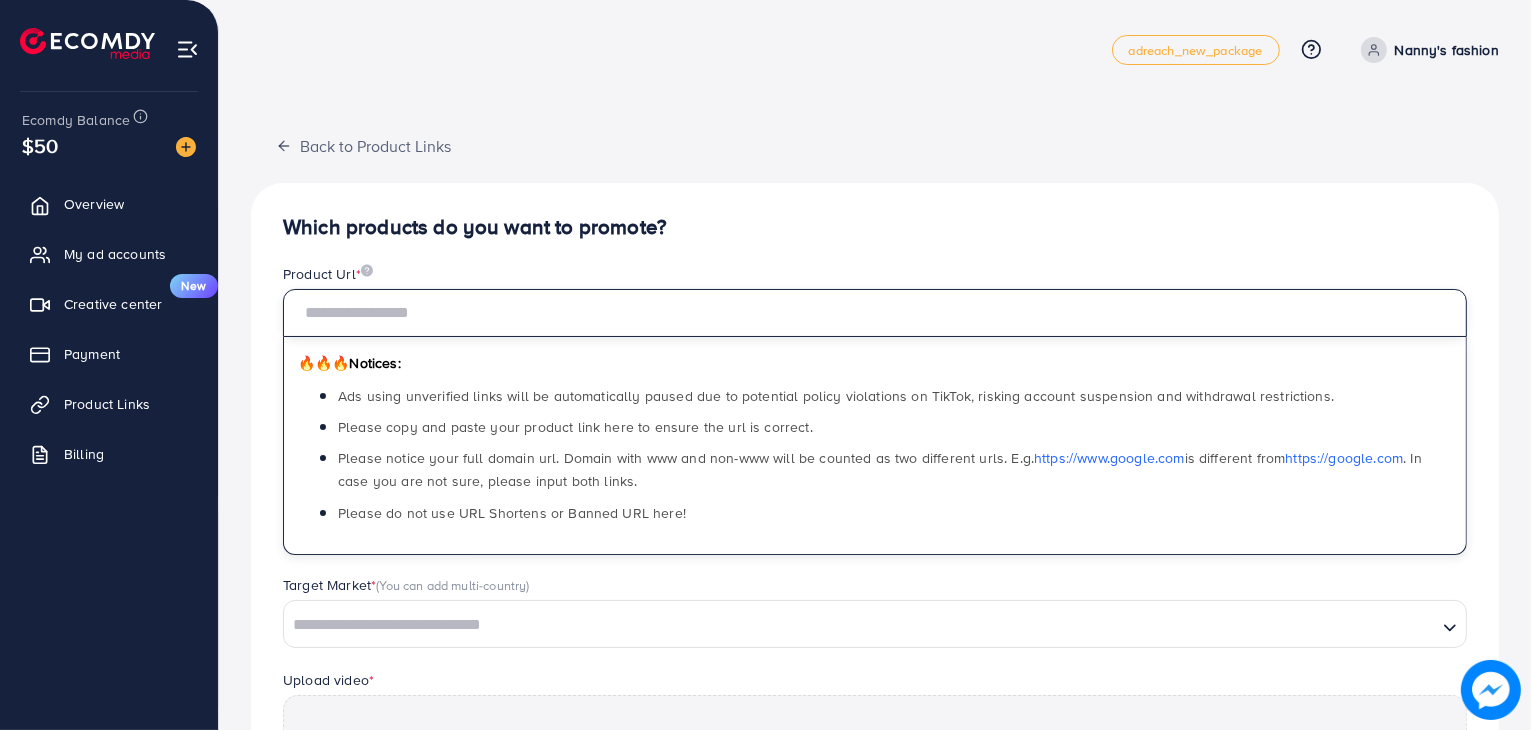 click at bounding box center (875, 313) 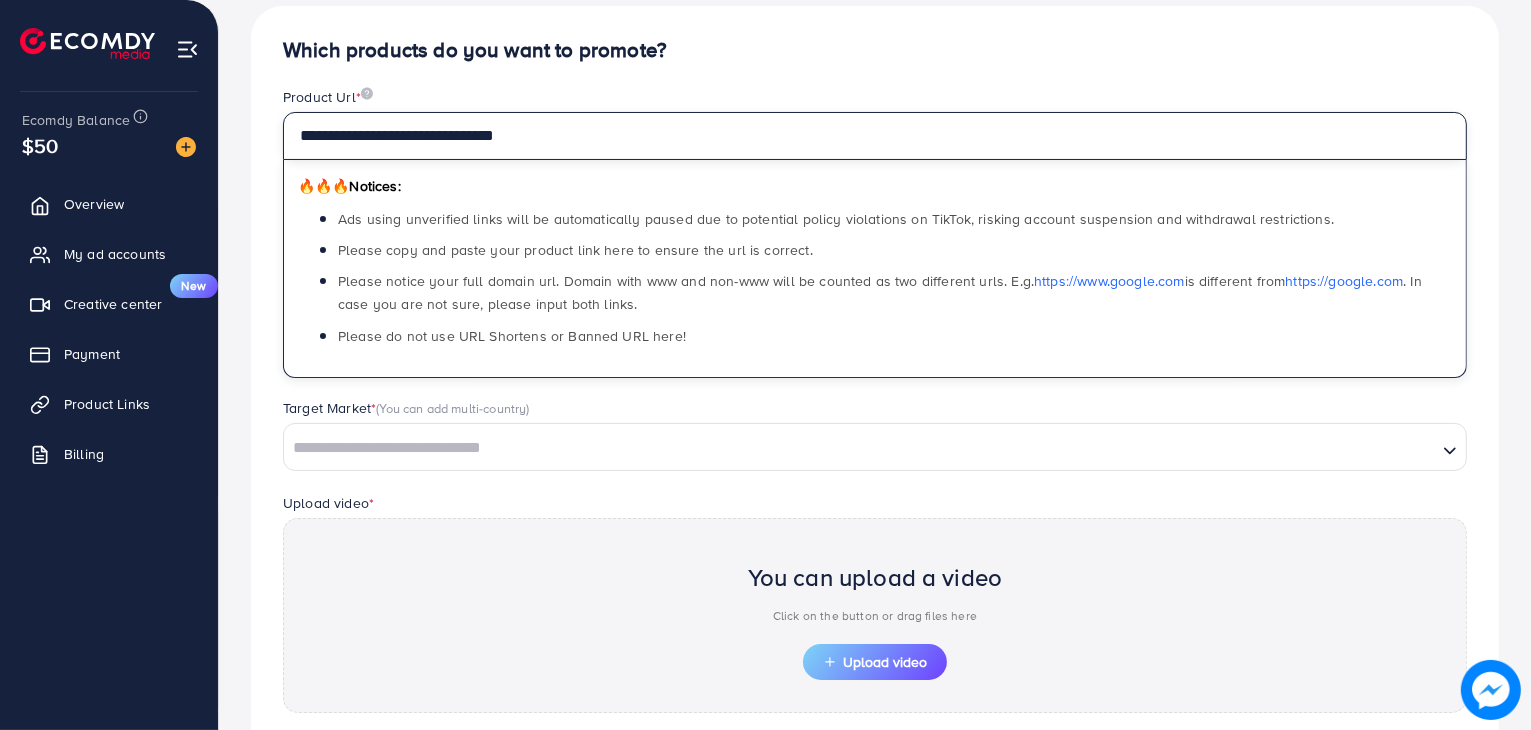 scroll, scrollTop: 200, scrollLeft: 0, axis: vertical 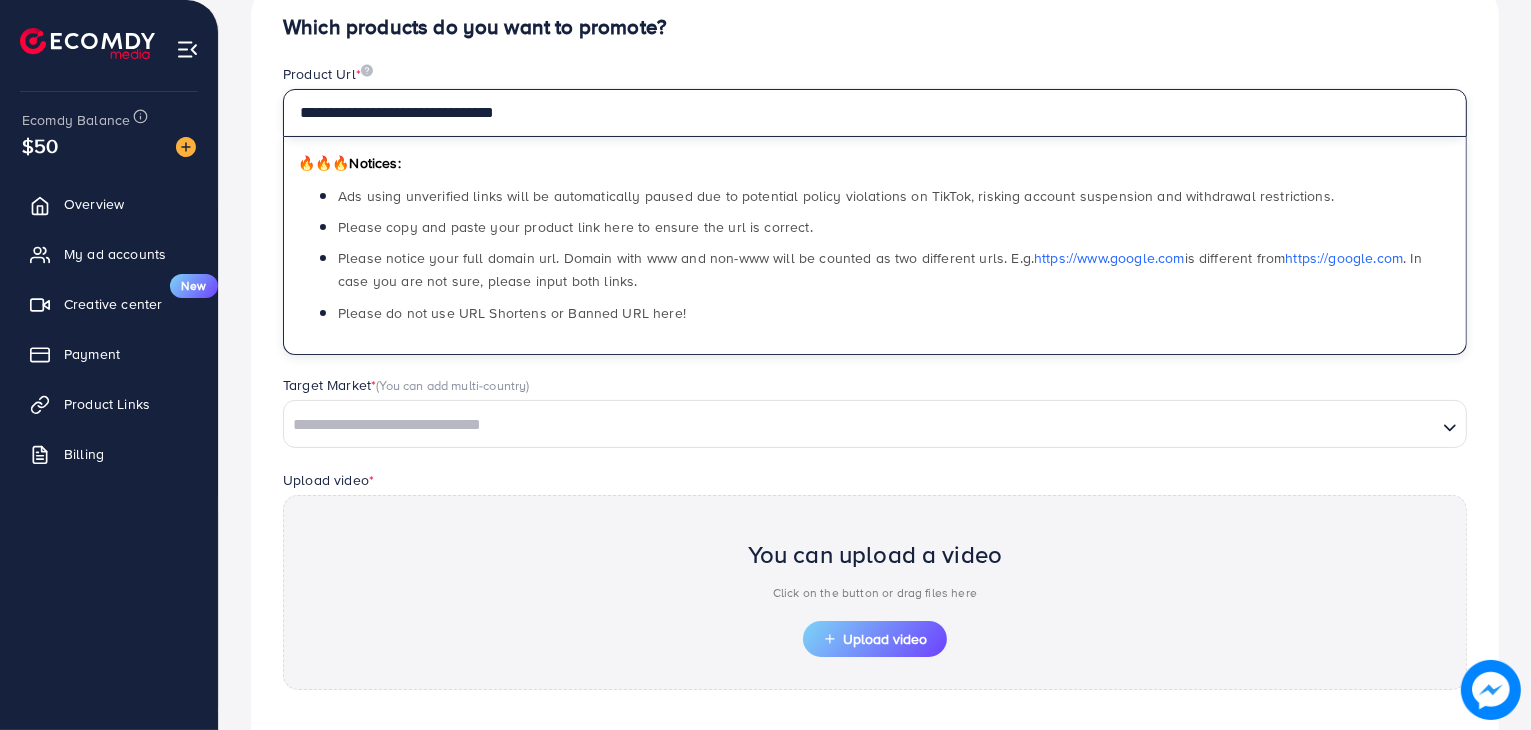 type on "**********" 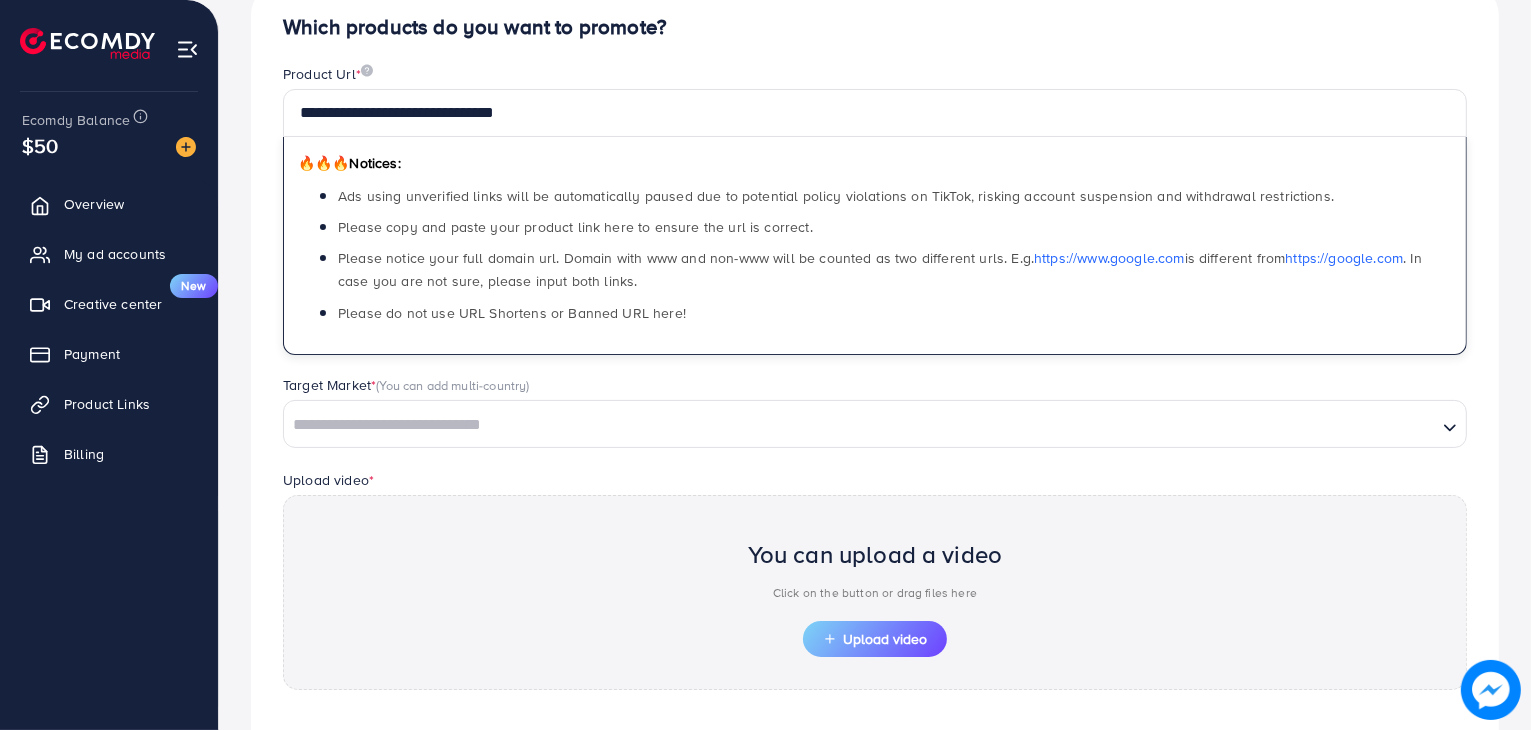 click at bounding box center (860, 425) 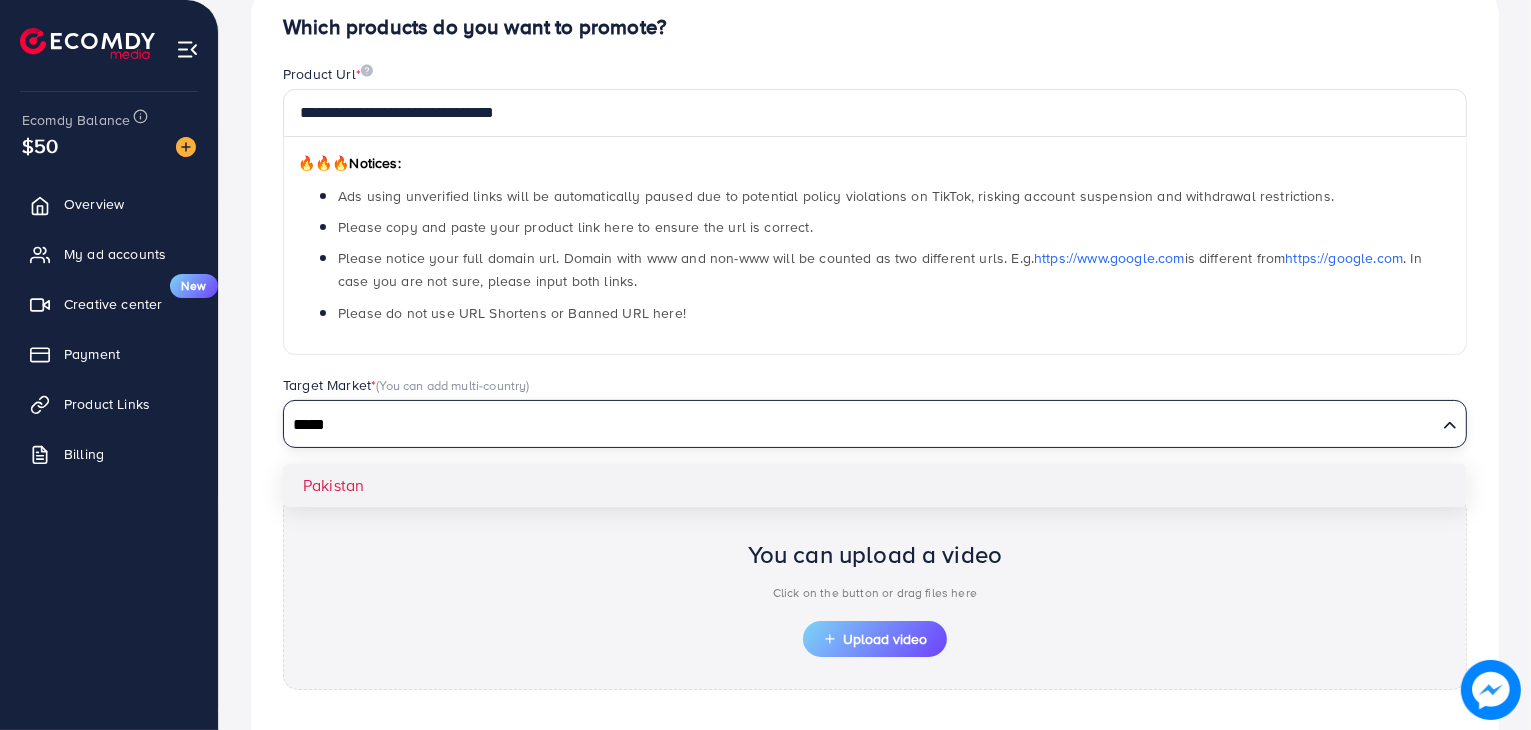 type on "*****" 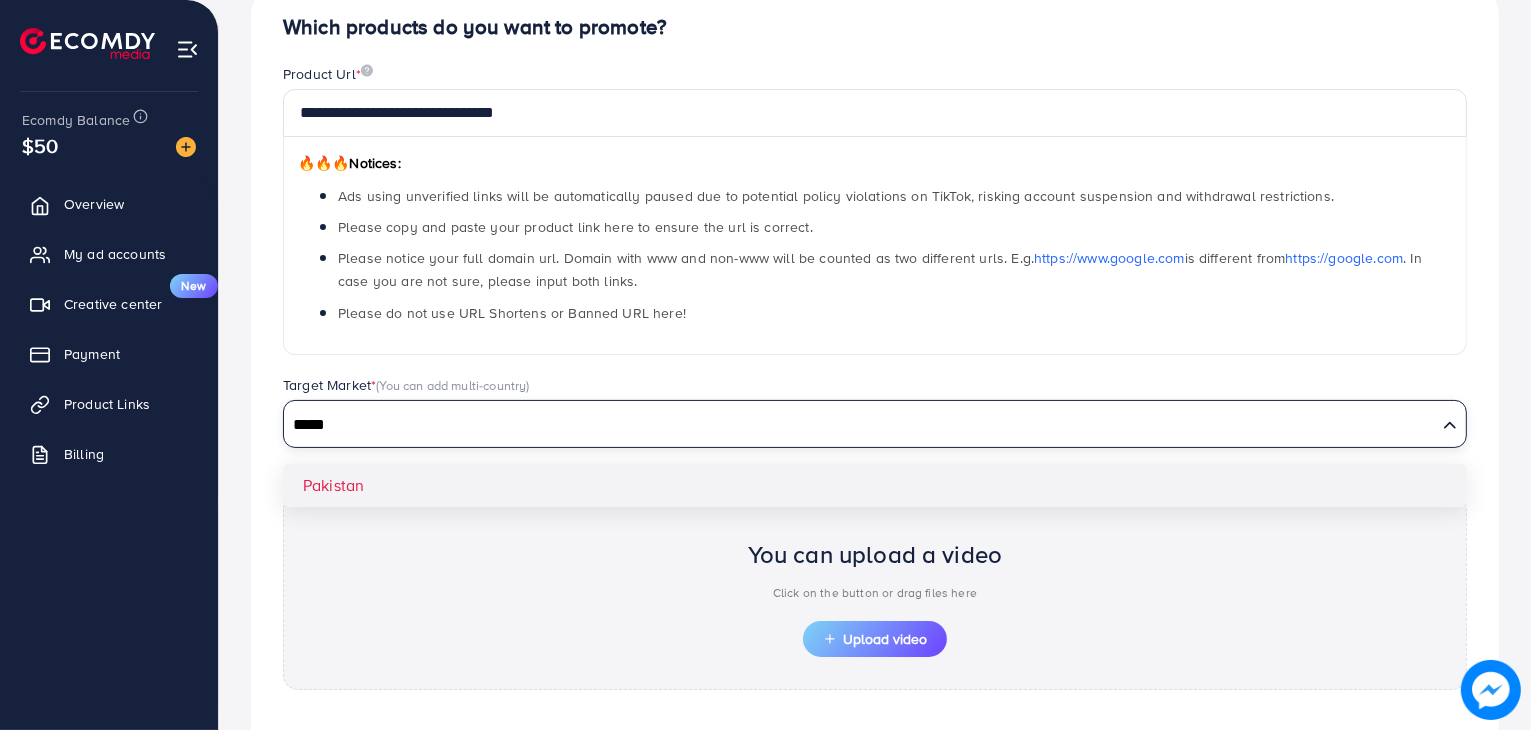 type 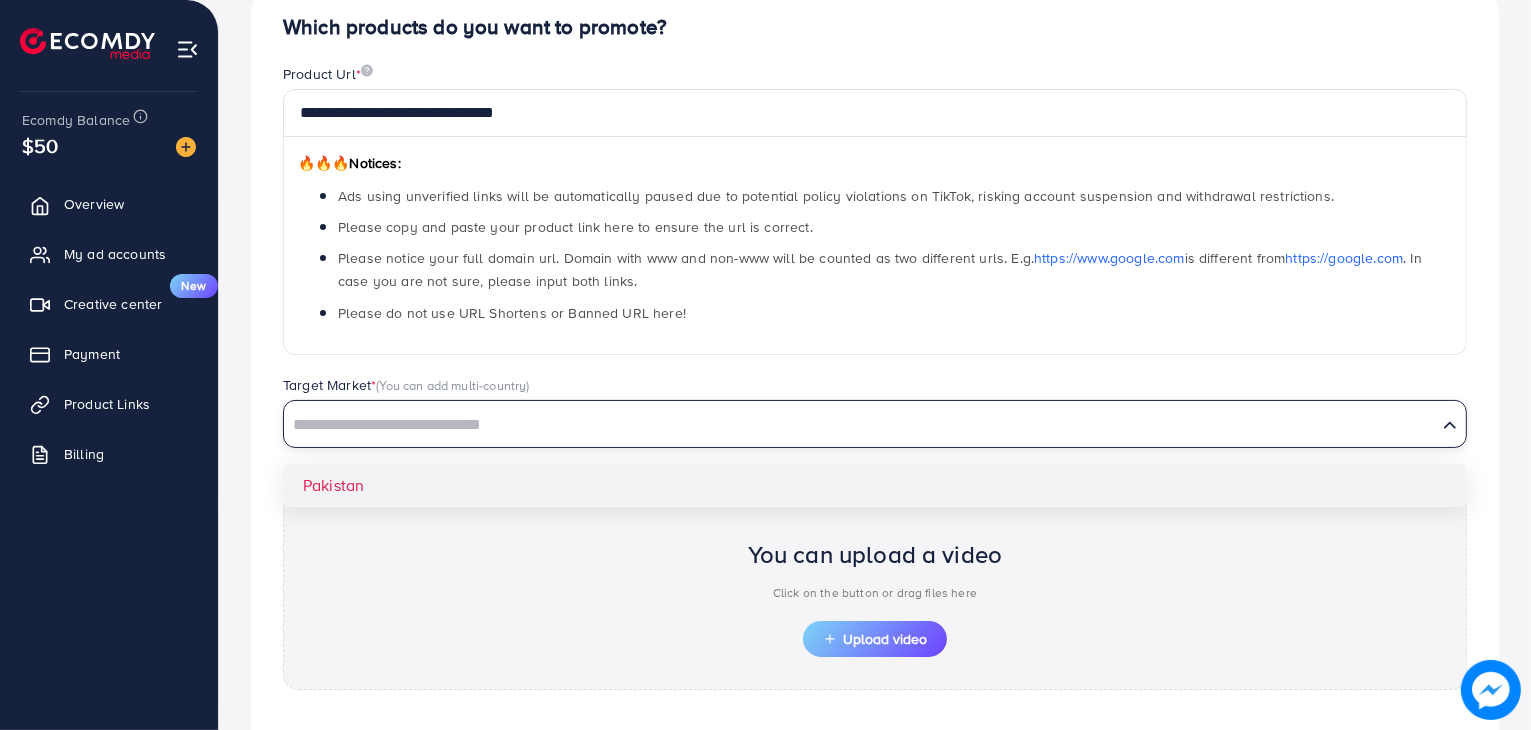 click on "**********" at bounding box center [875, 426] 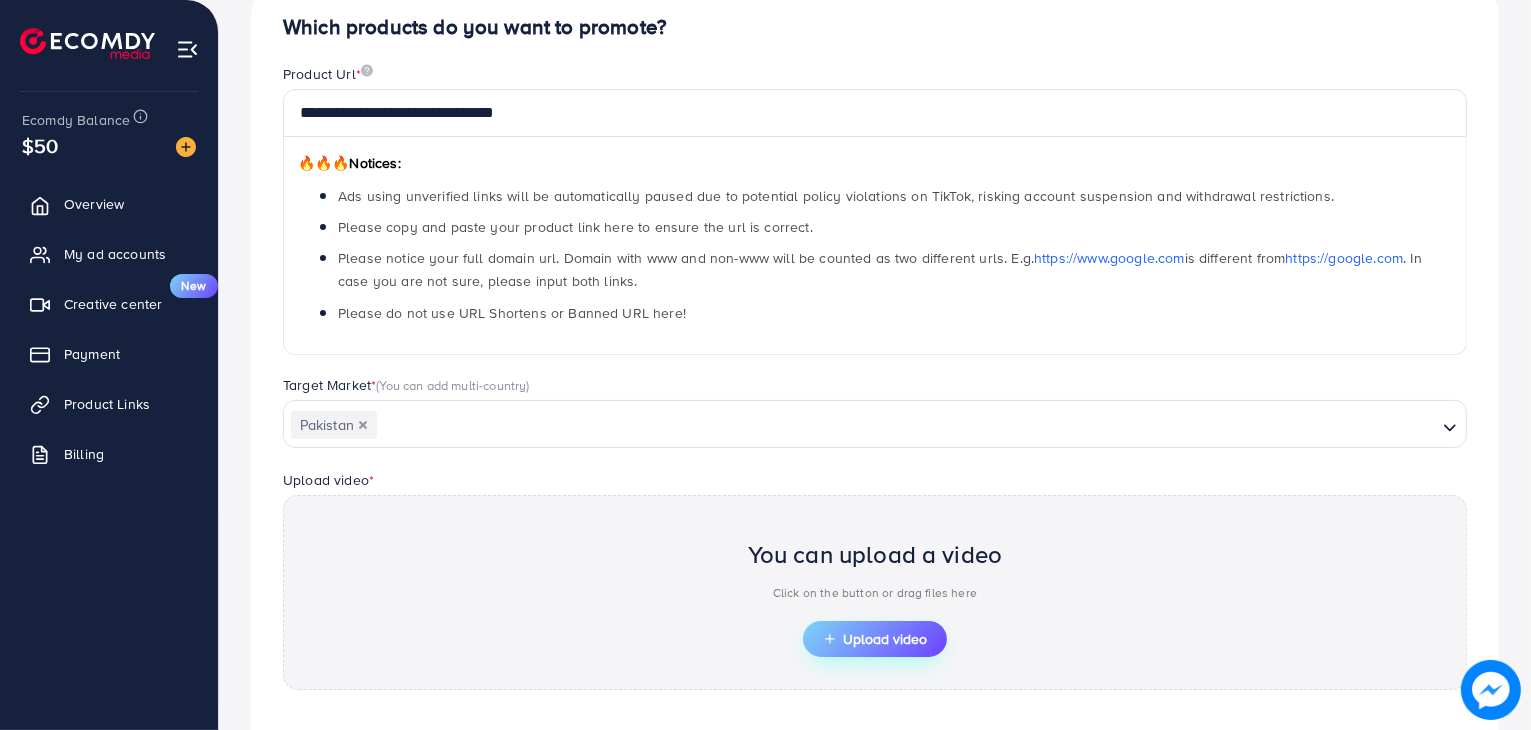 click on "Upload video" at bounding box center [875, 639] 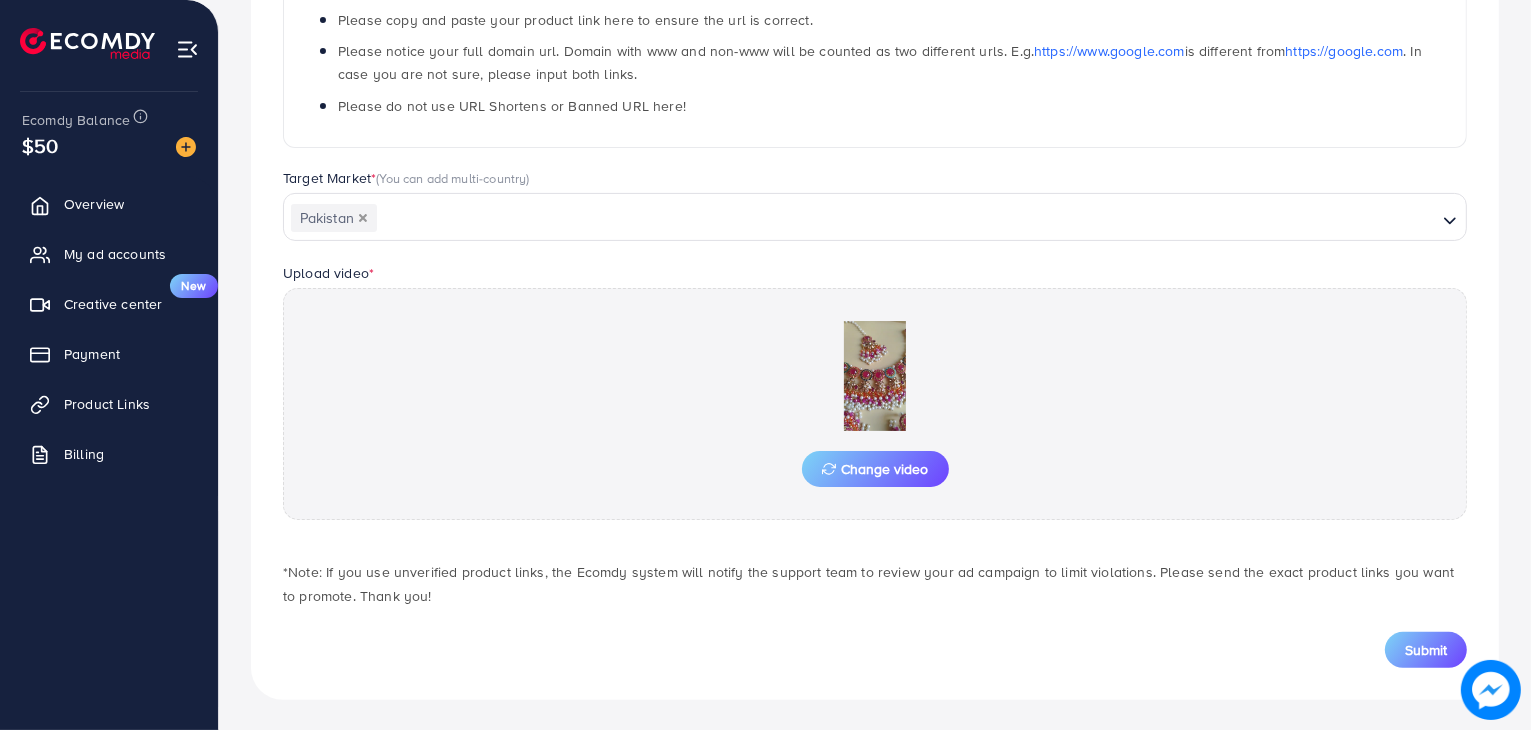 scroll, scrollTop: 408, scrollLeft: 0, axis: vertical 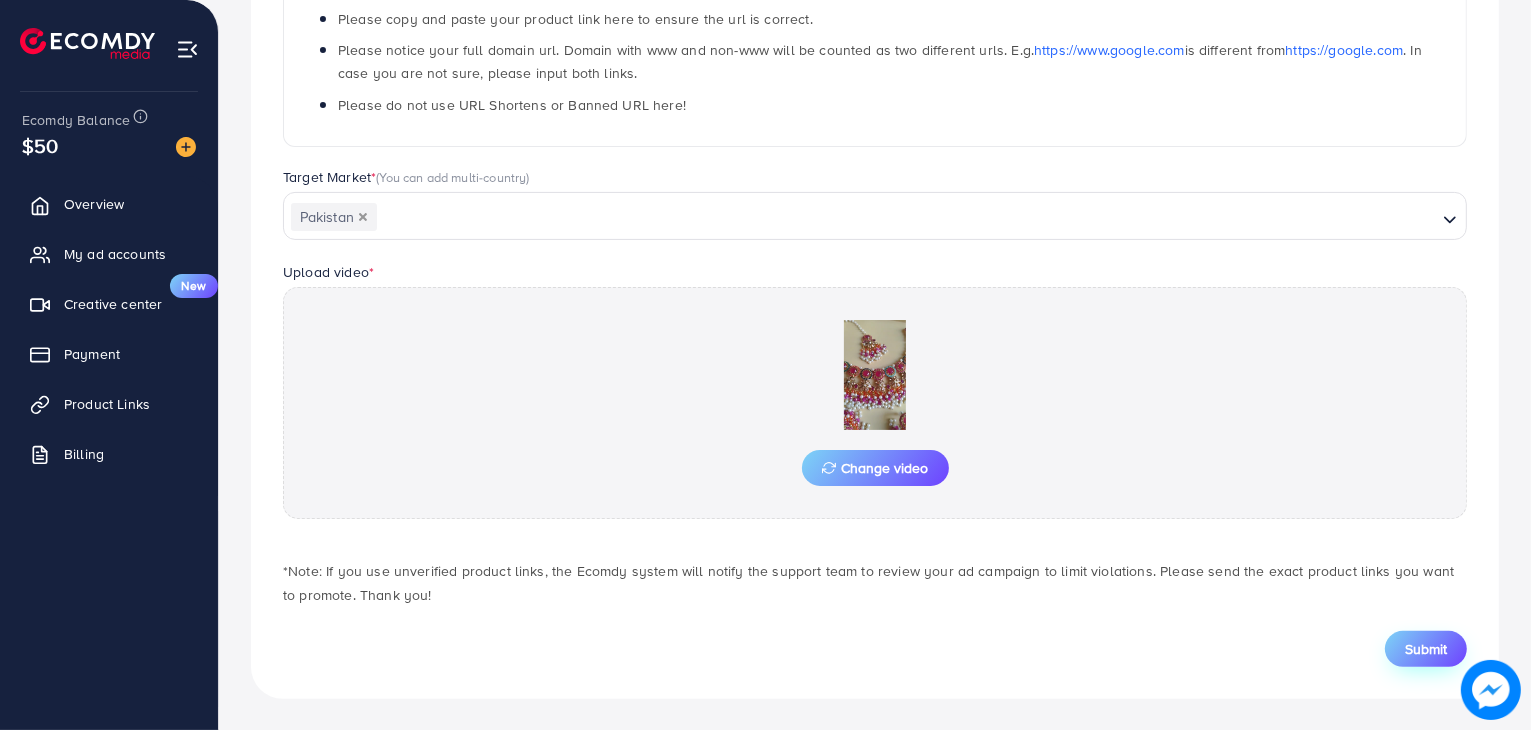 click on "Submit" at bounding box center [1426, 649] 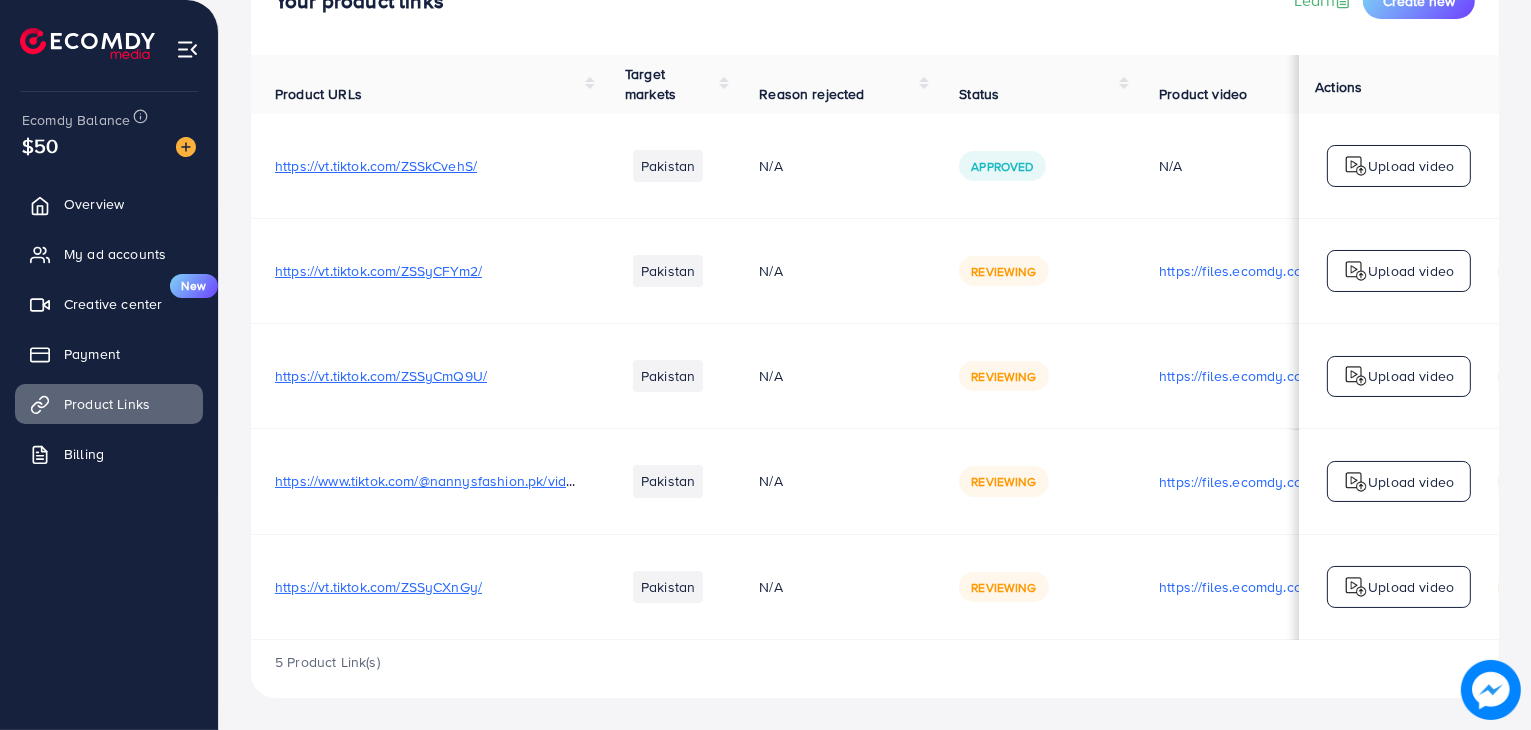 scroll, scrollTop: 0, scrollLeft: 0, axis: both 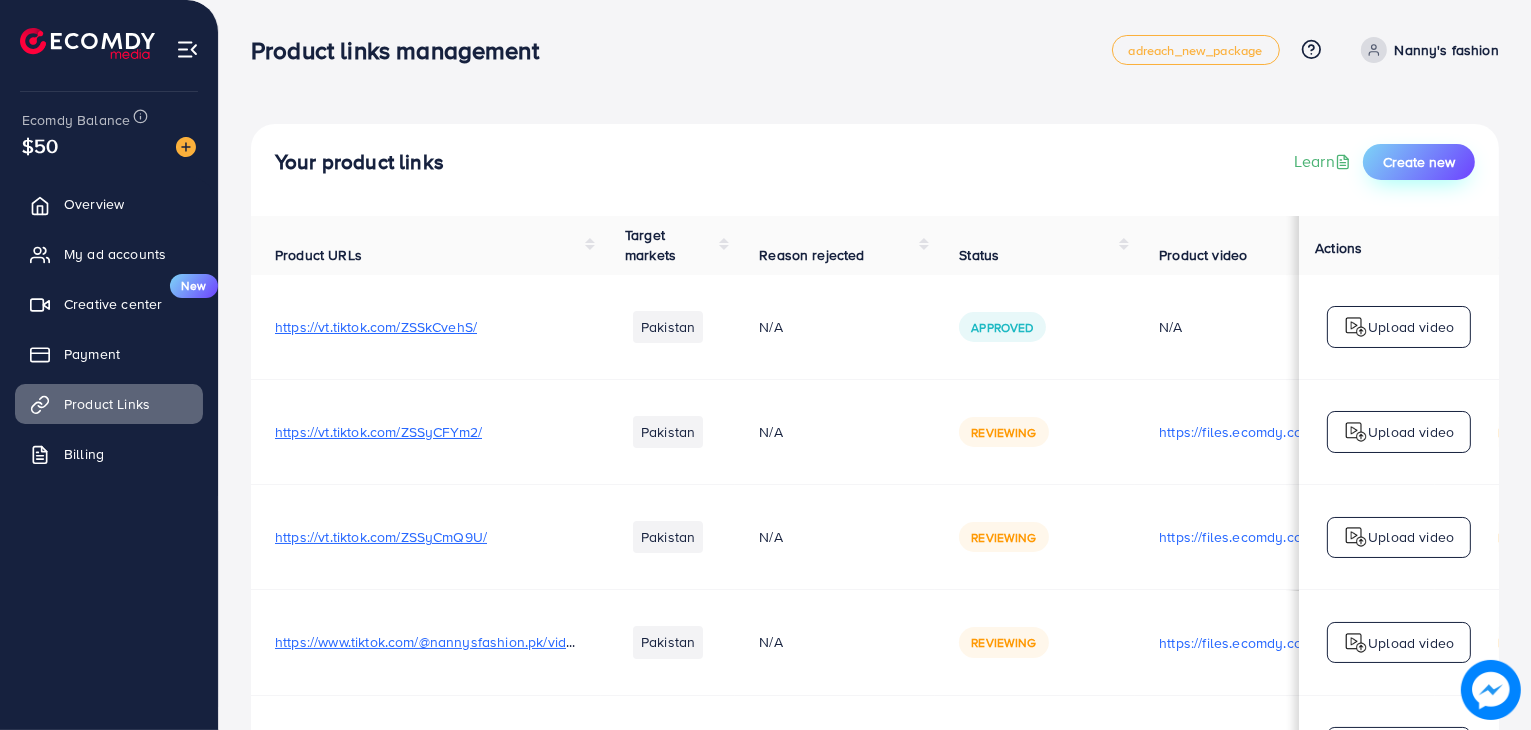 click on "Create new" at bounding box center (1419, 162) 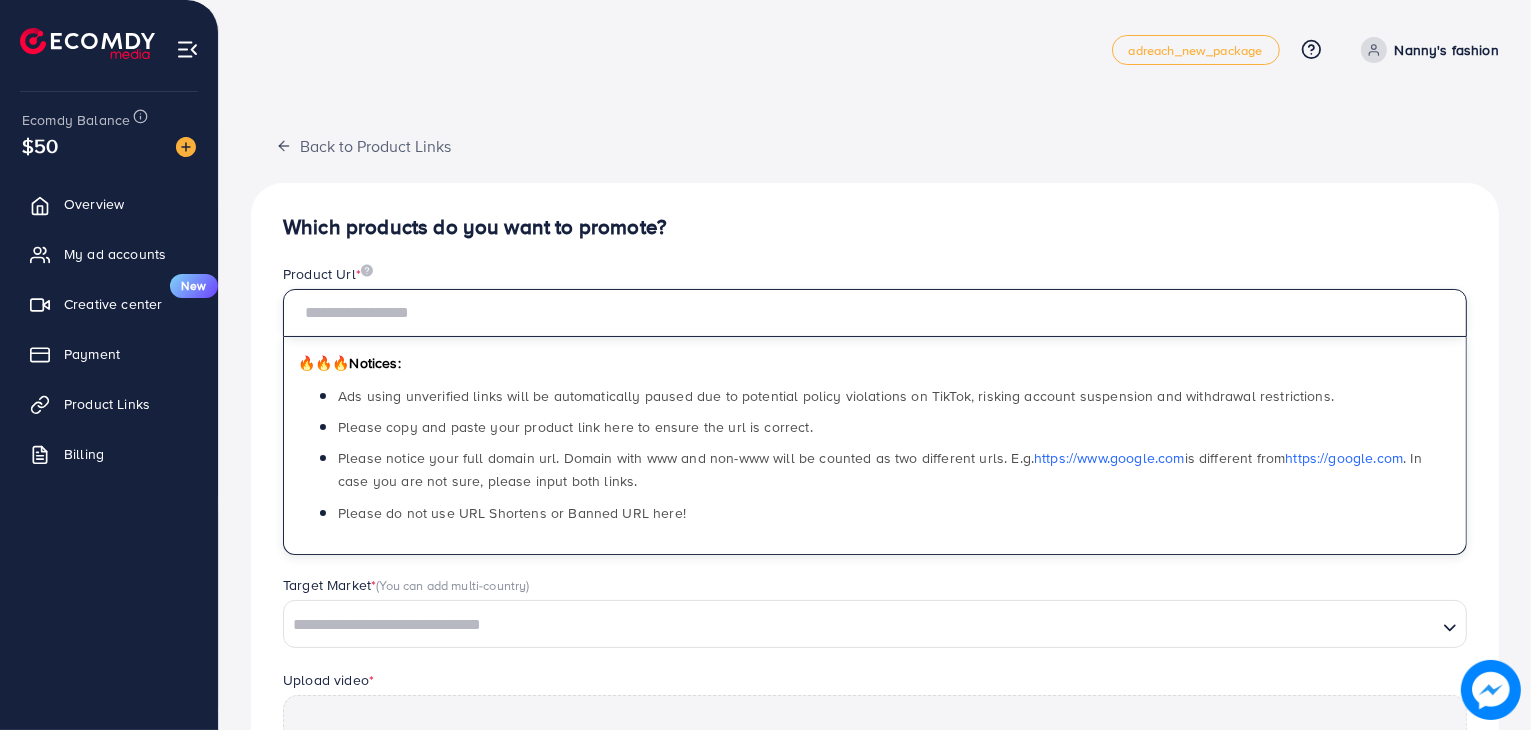 click at bounding box center (875, 313) 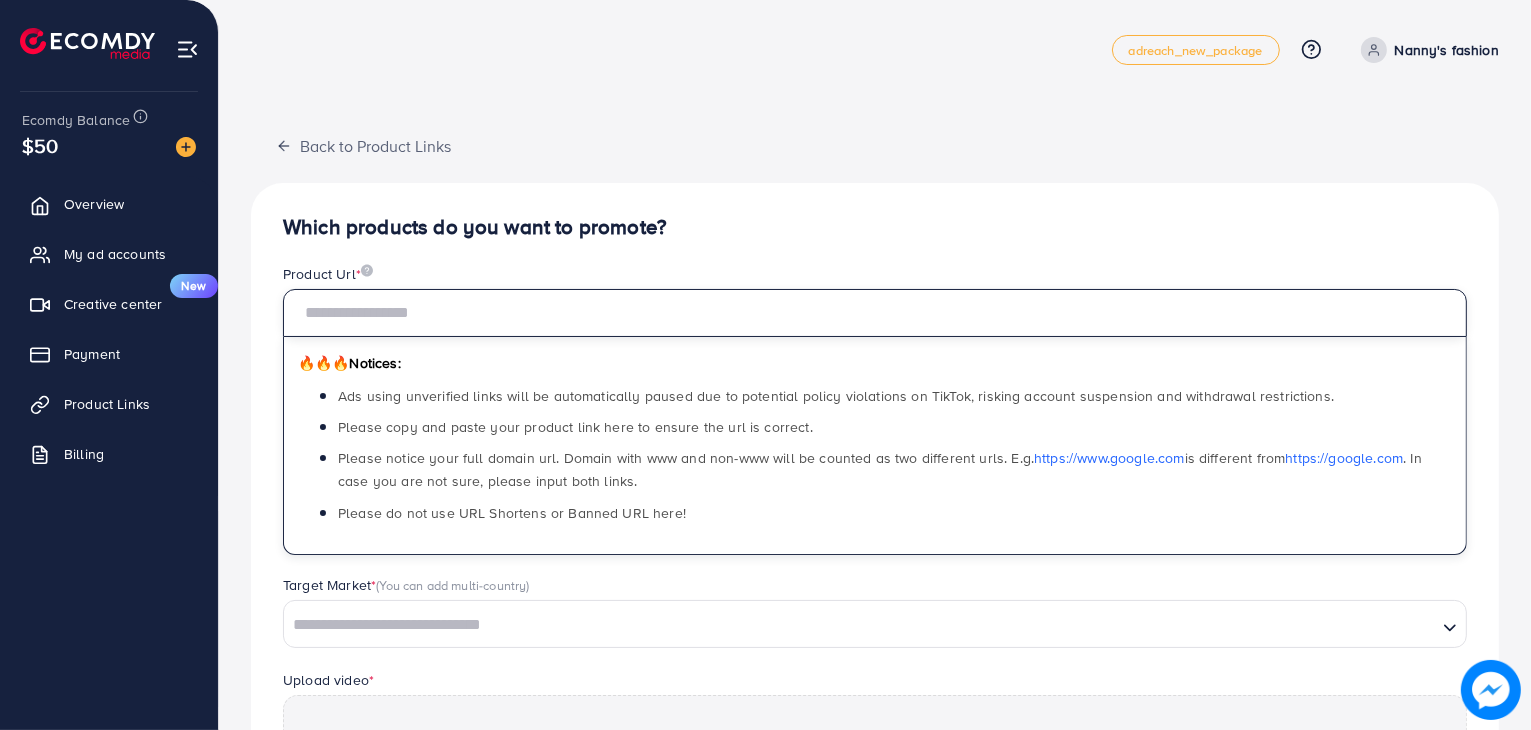 paste on "**********" 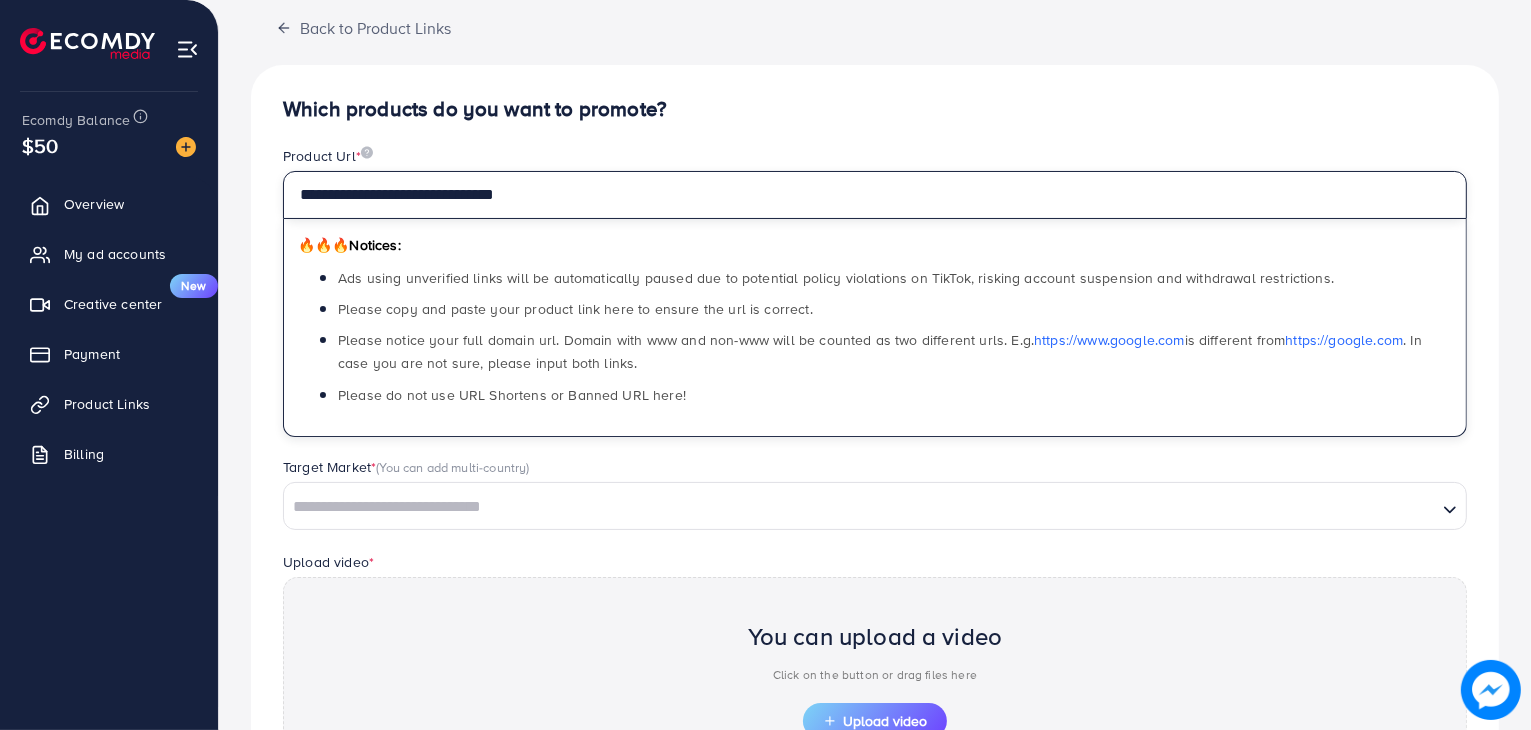 scroll, scrollTop: 371, scrollLeft: 0, axis: vertical 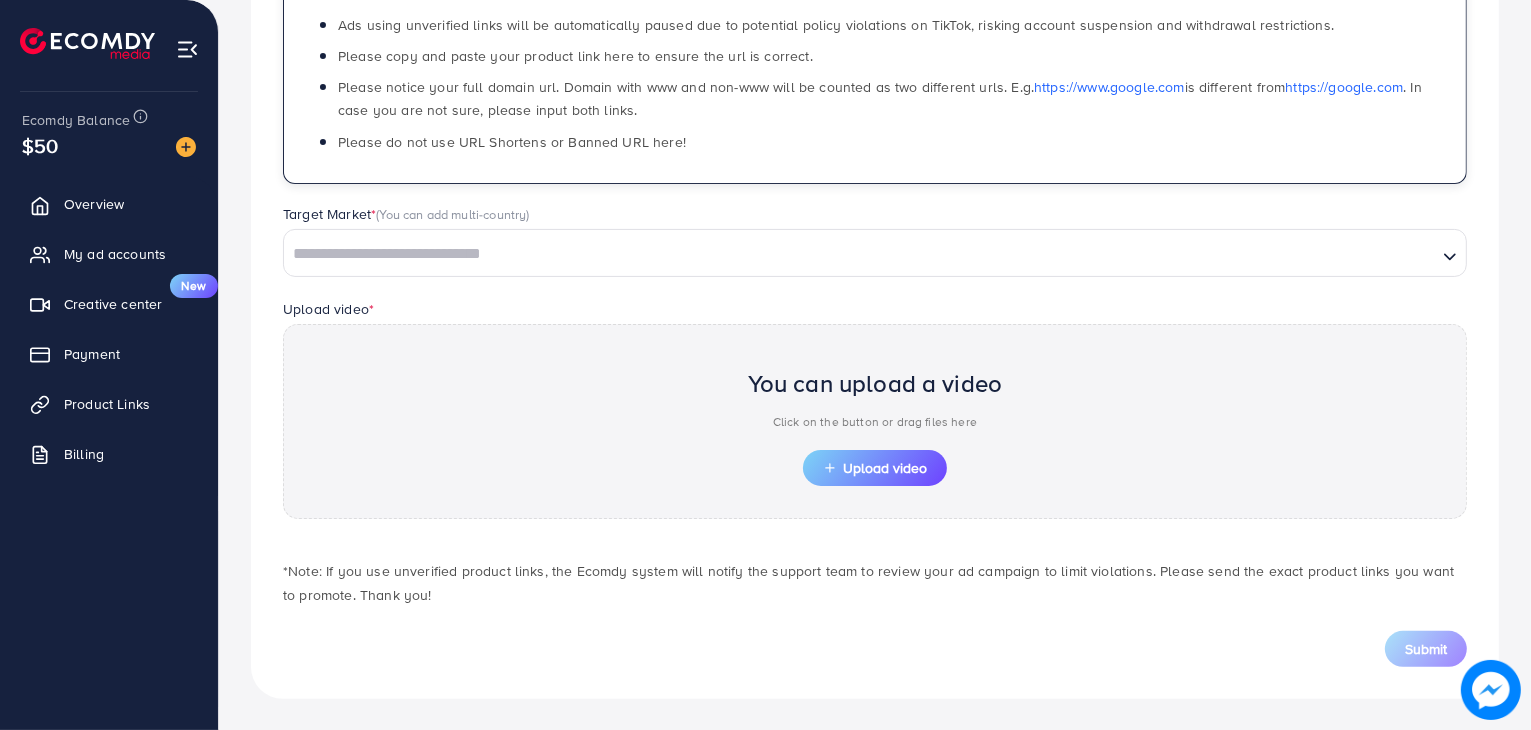 type on "**********" 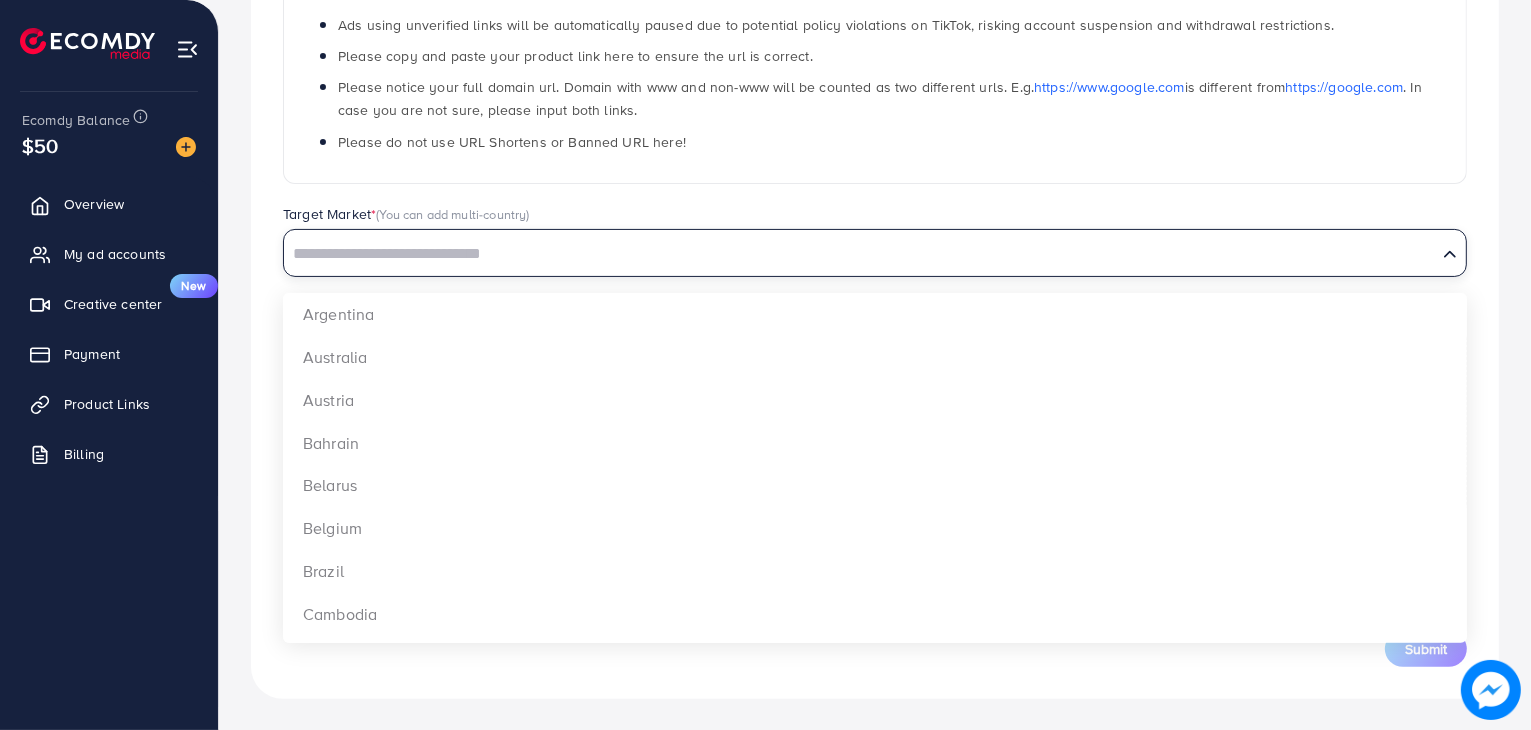 click on "Loading..." at bounding box center [875, 253] 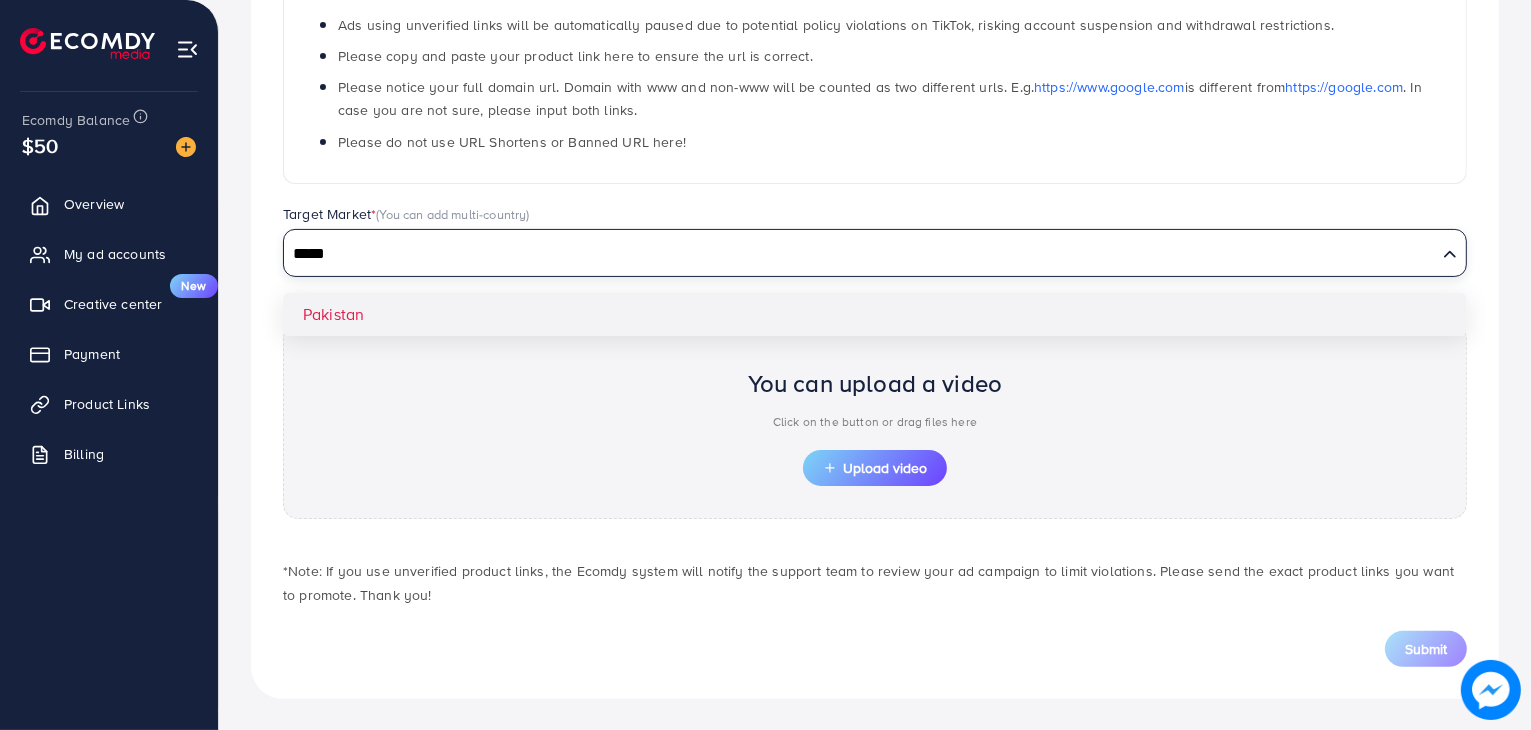 type on "*****" 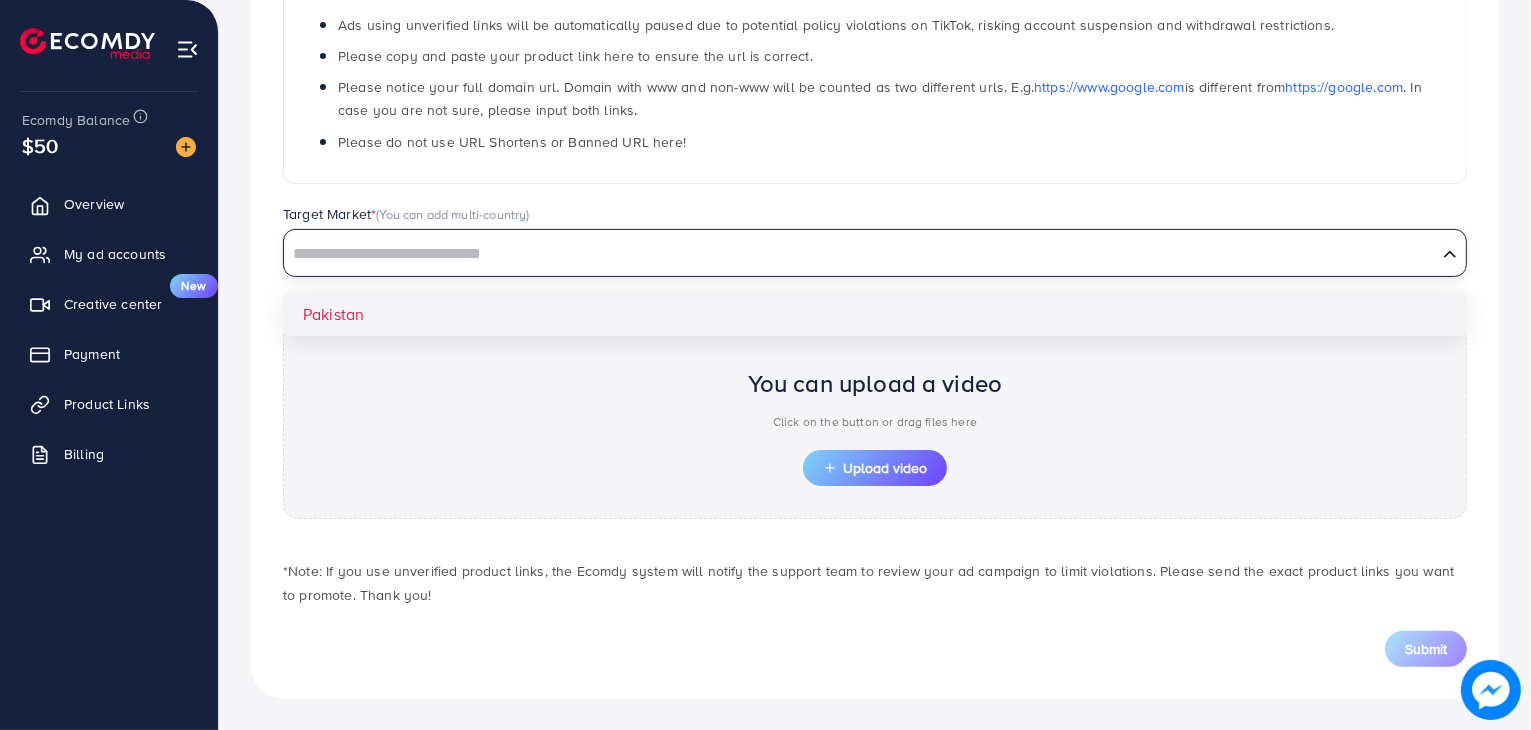 click on "**********" at bounding box center [875, 255] 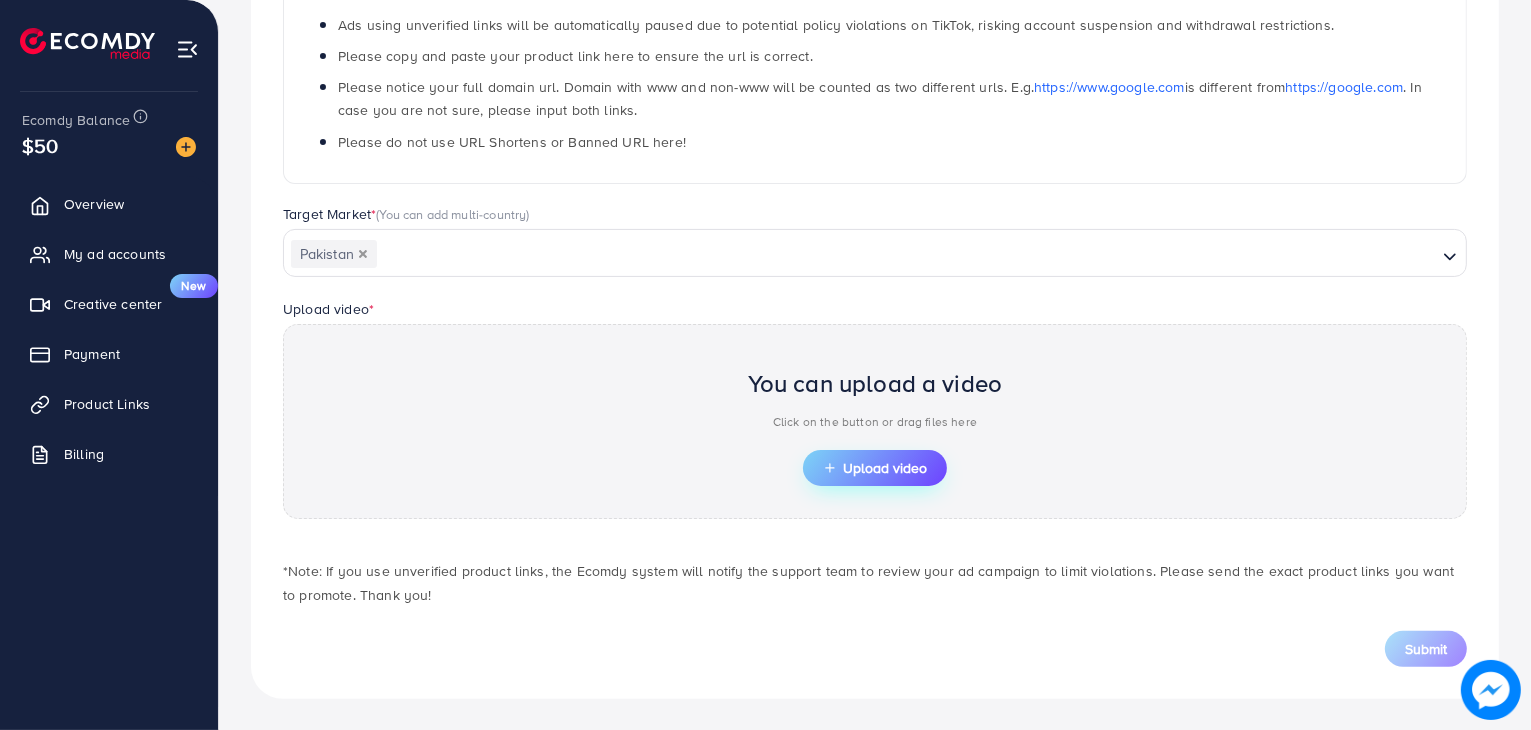 click on "Upload video" at bounding box center (875, 468) 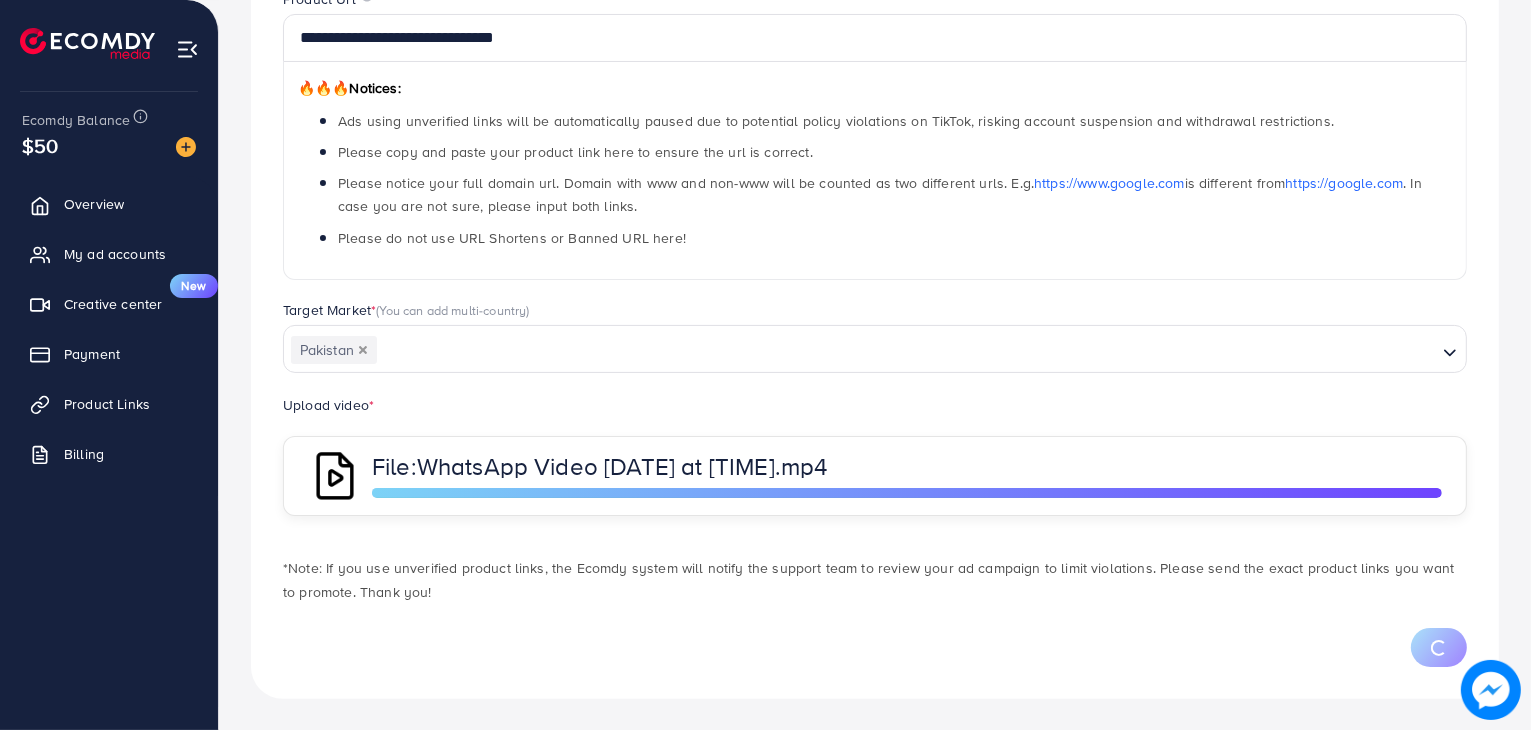 scroll, scrollTop: 371, scrollLeft: 0, axis: vertical 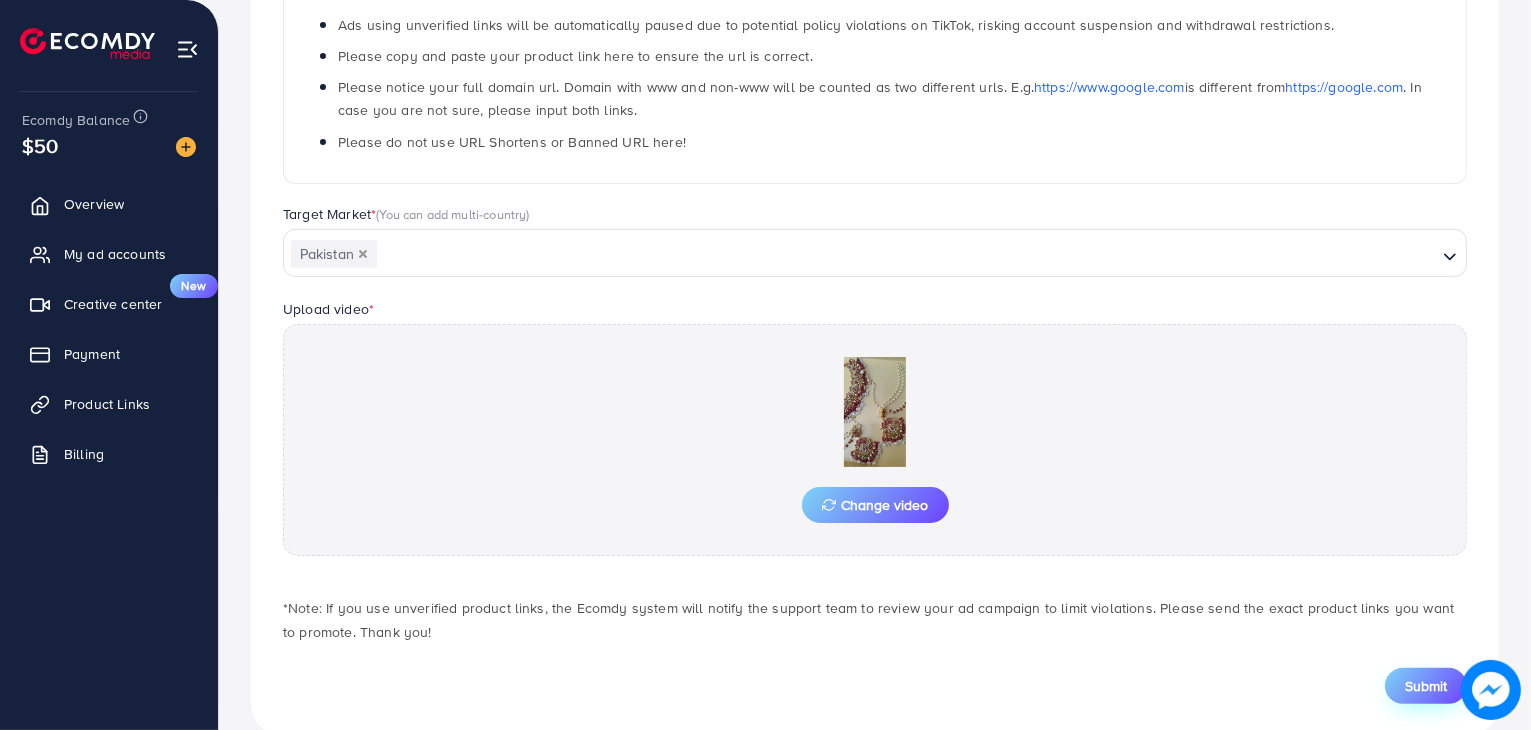 click on "Submit" at bounding box center (1426, 686) 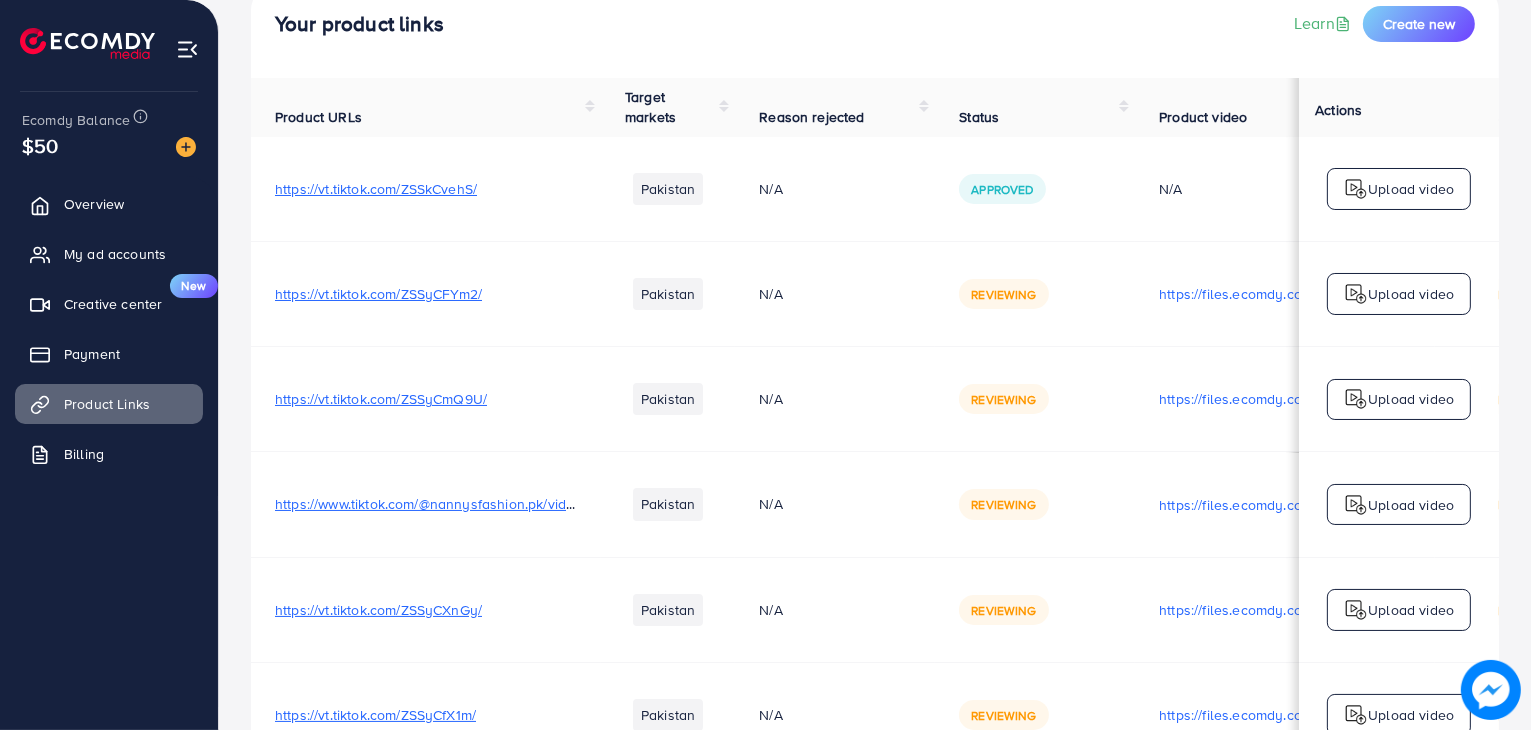 scroll, scrollTop: 0, scrollLeft: 0, axis: both 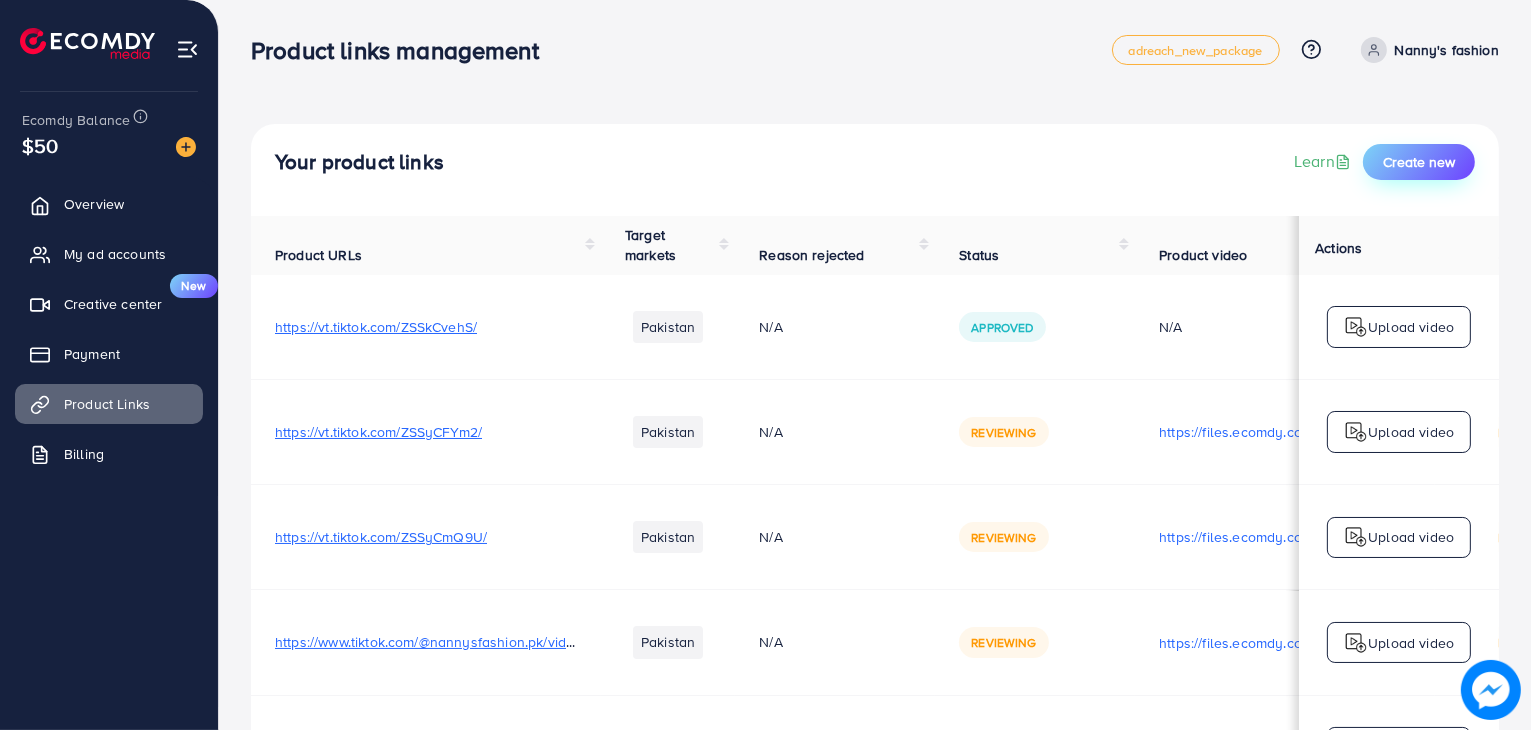 click on "Create new" at bounding box center (1419, 162) 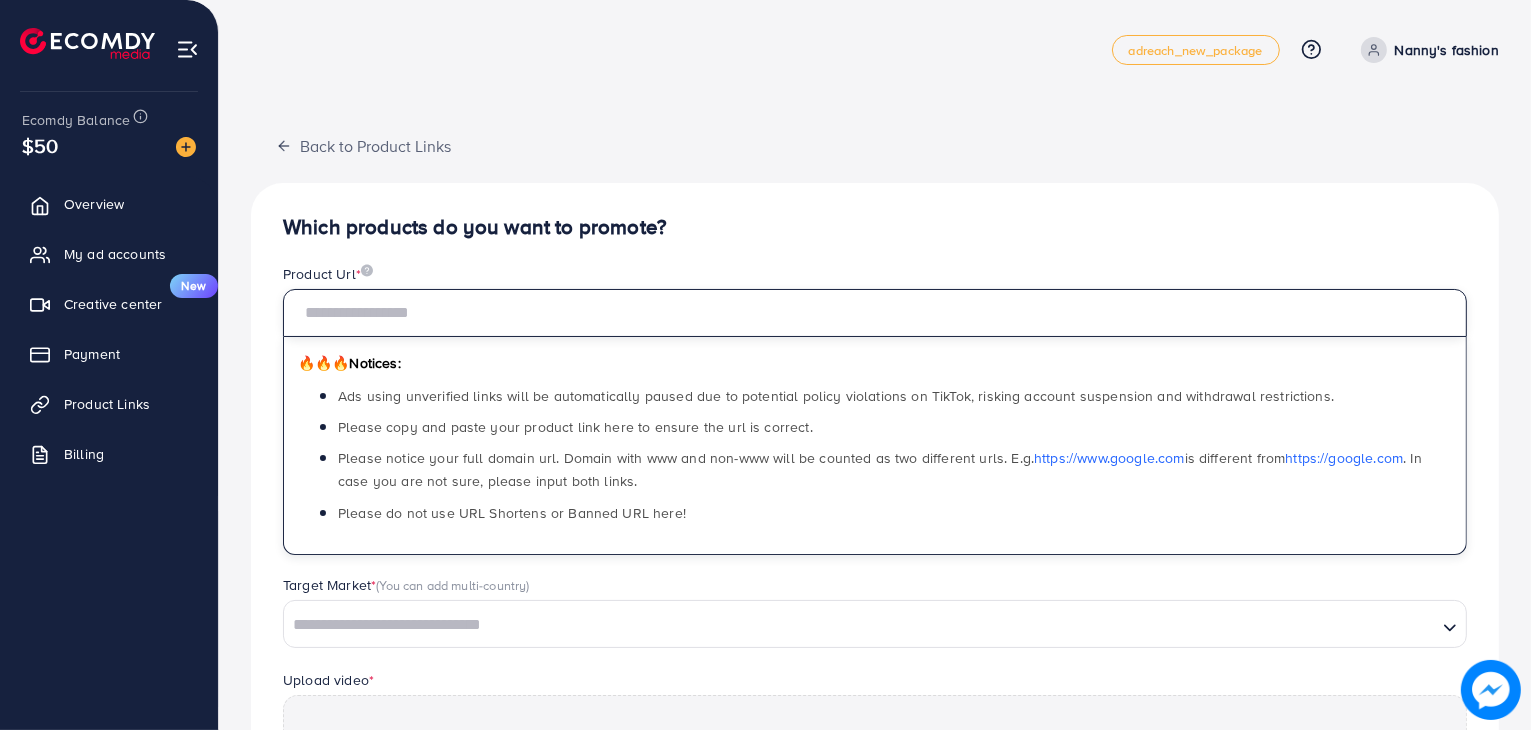 click at bounding box center [875, 313] 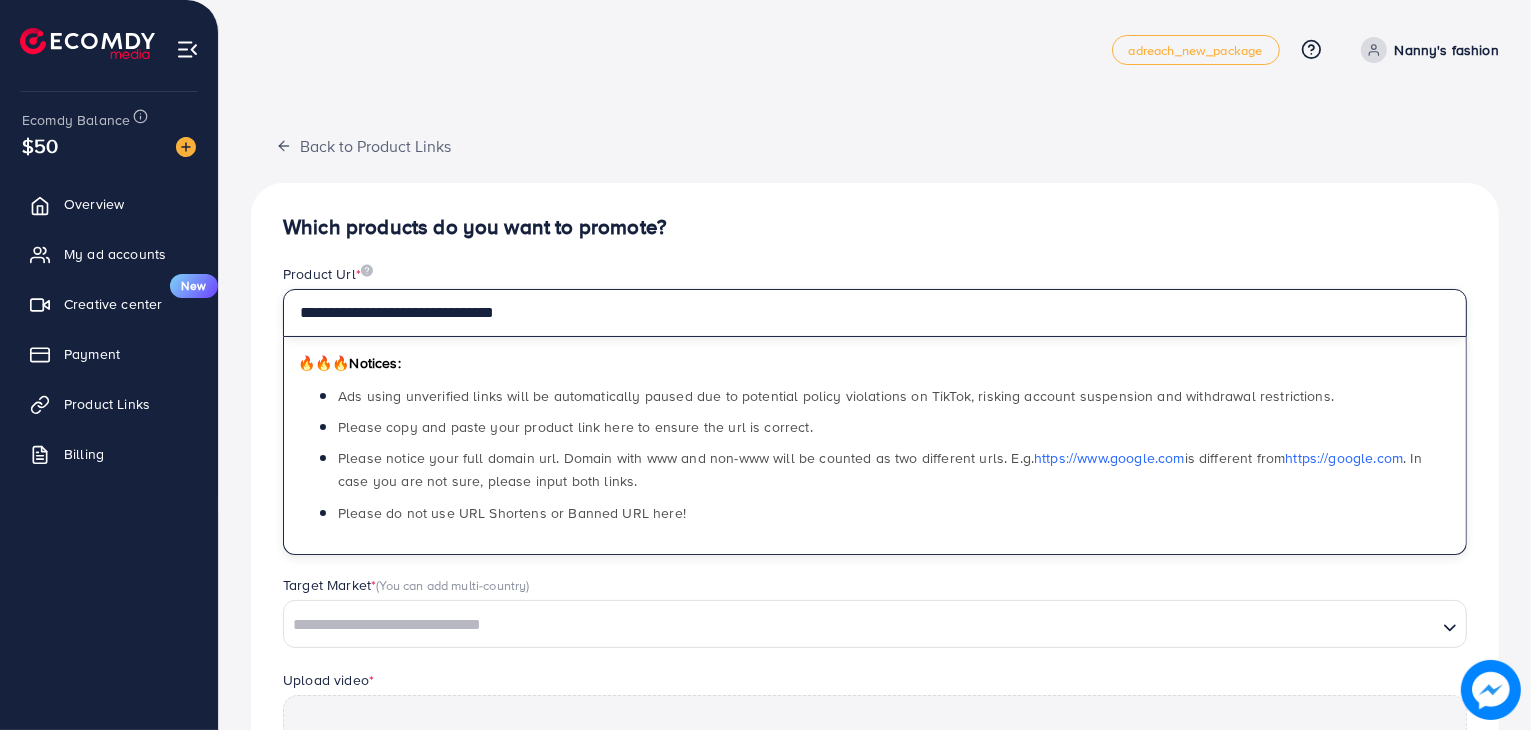 scroll, scrollTop: 300, scrollLeft: 0, axis: vertical 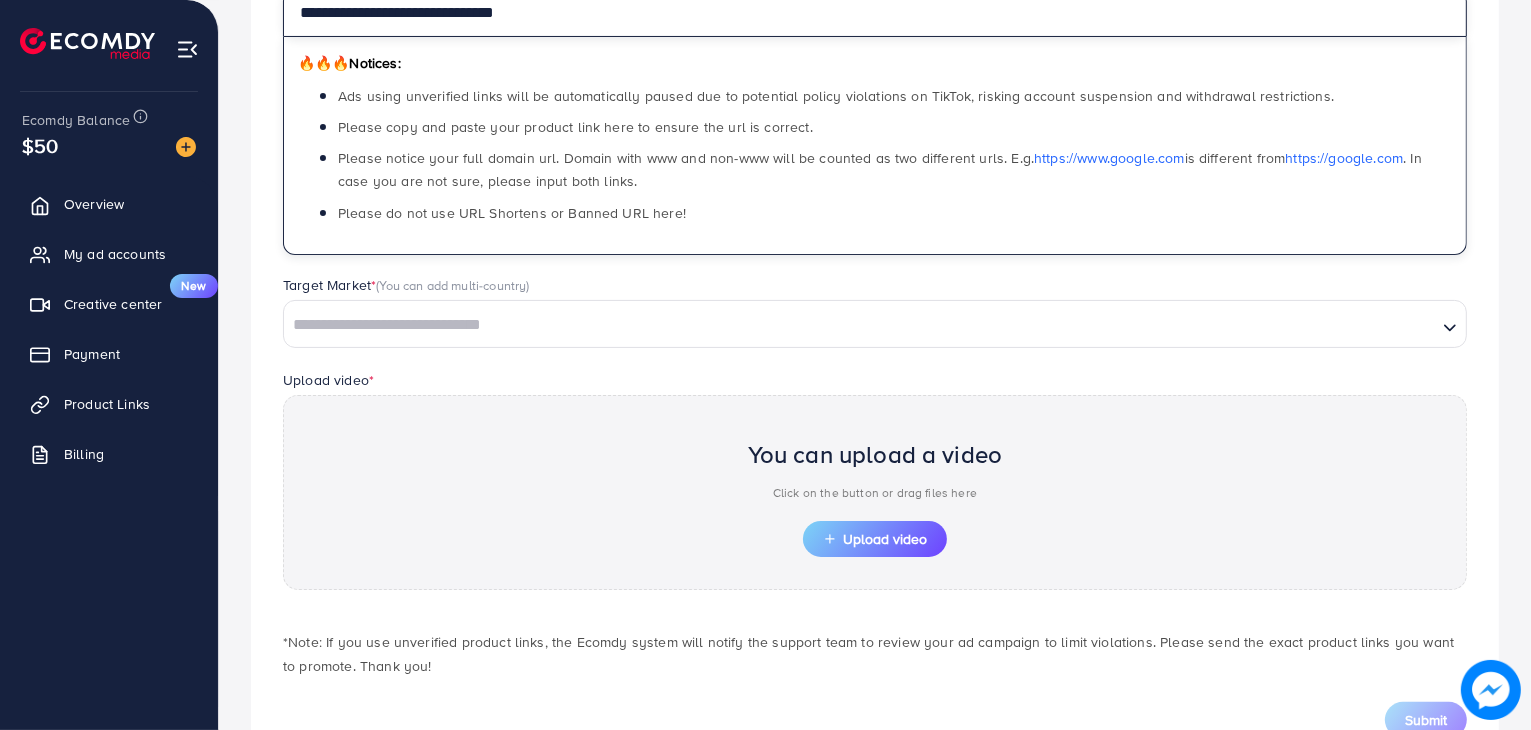 type on "**********" 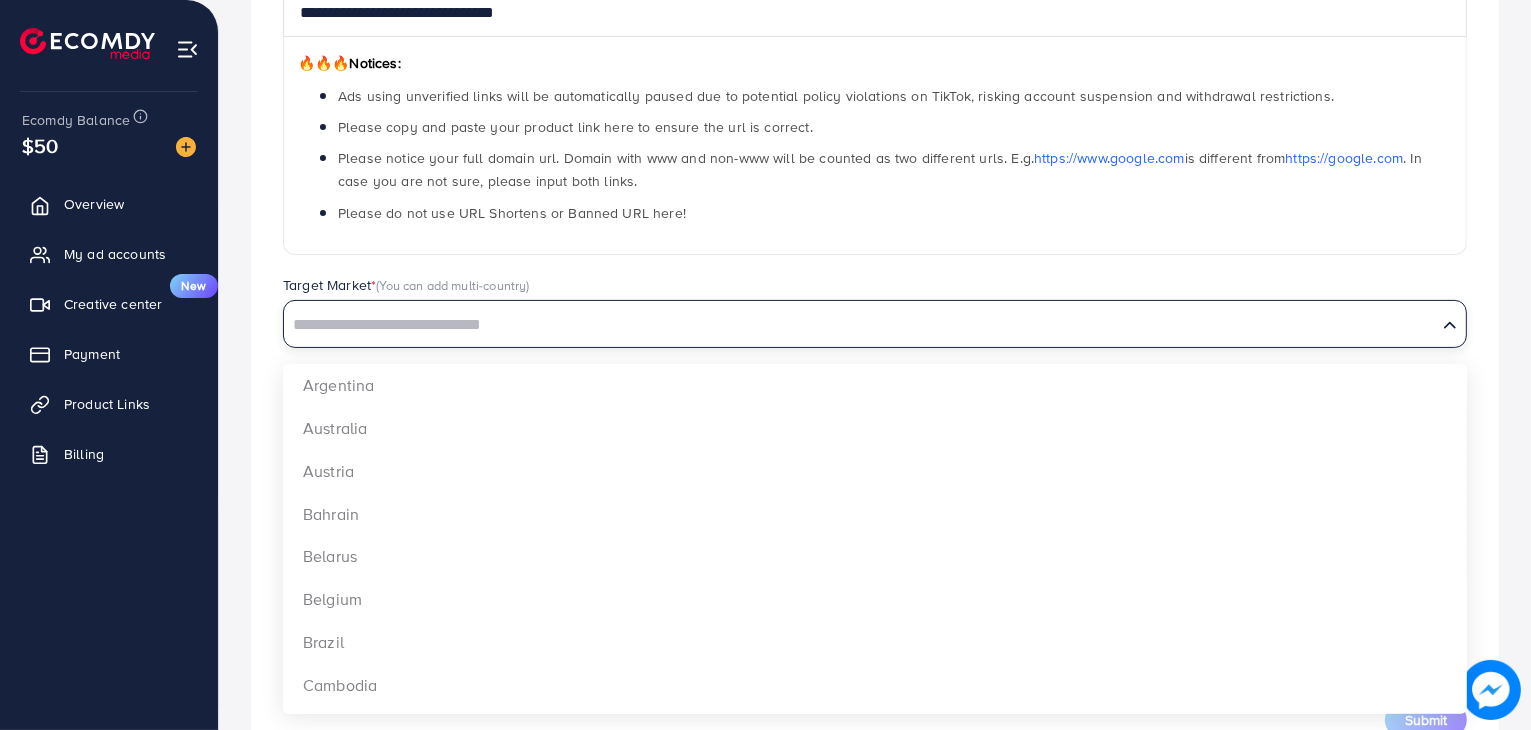 click at bounding box center (860, 325) 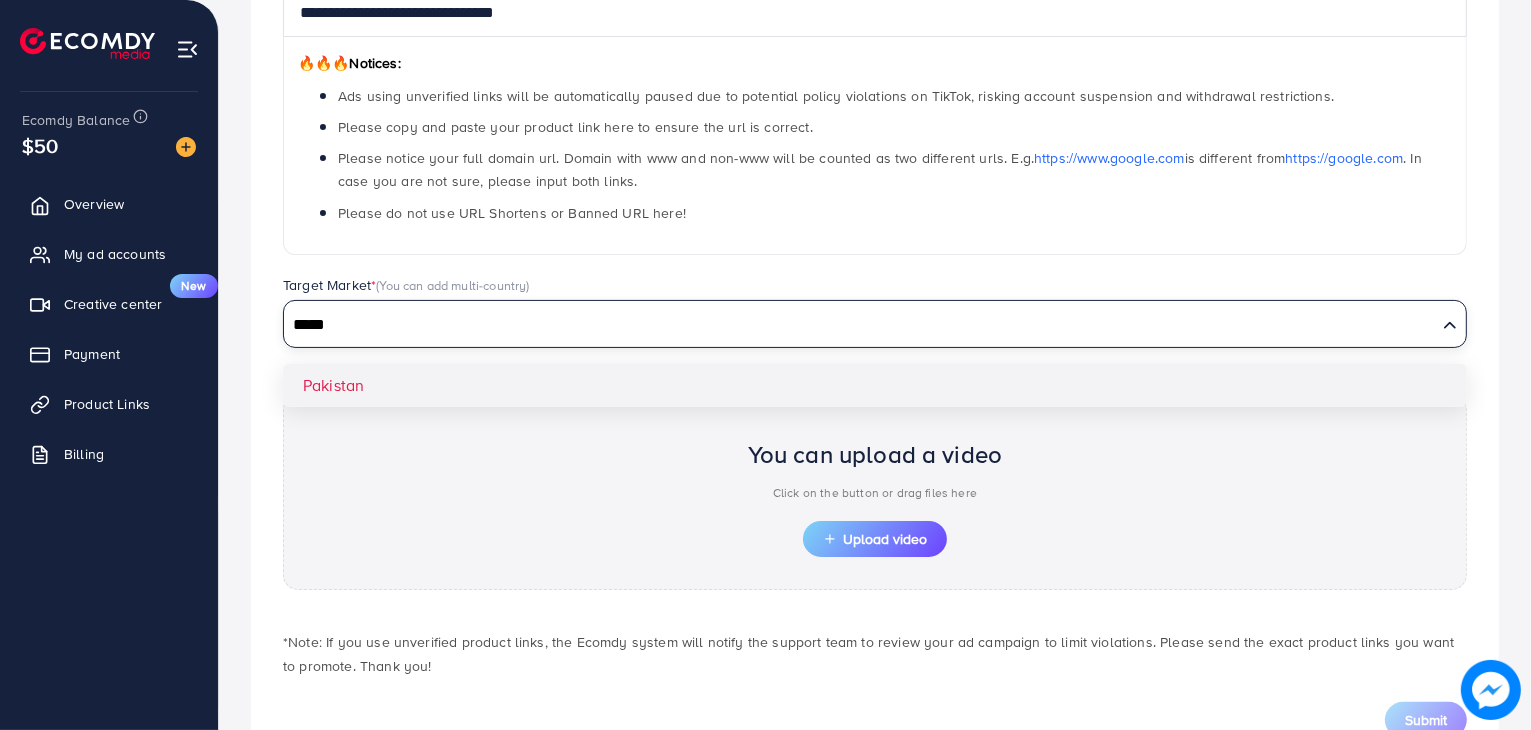 type on "*****" 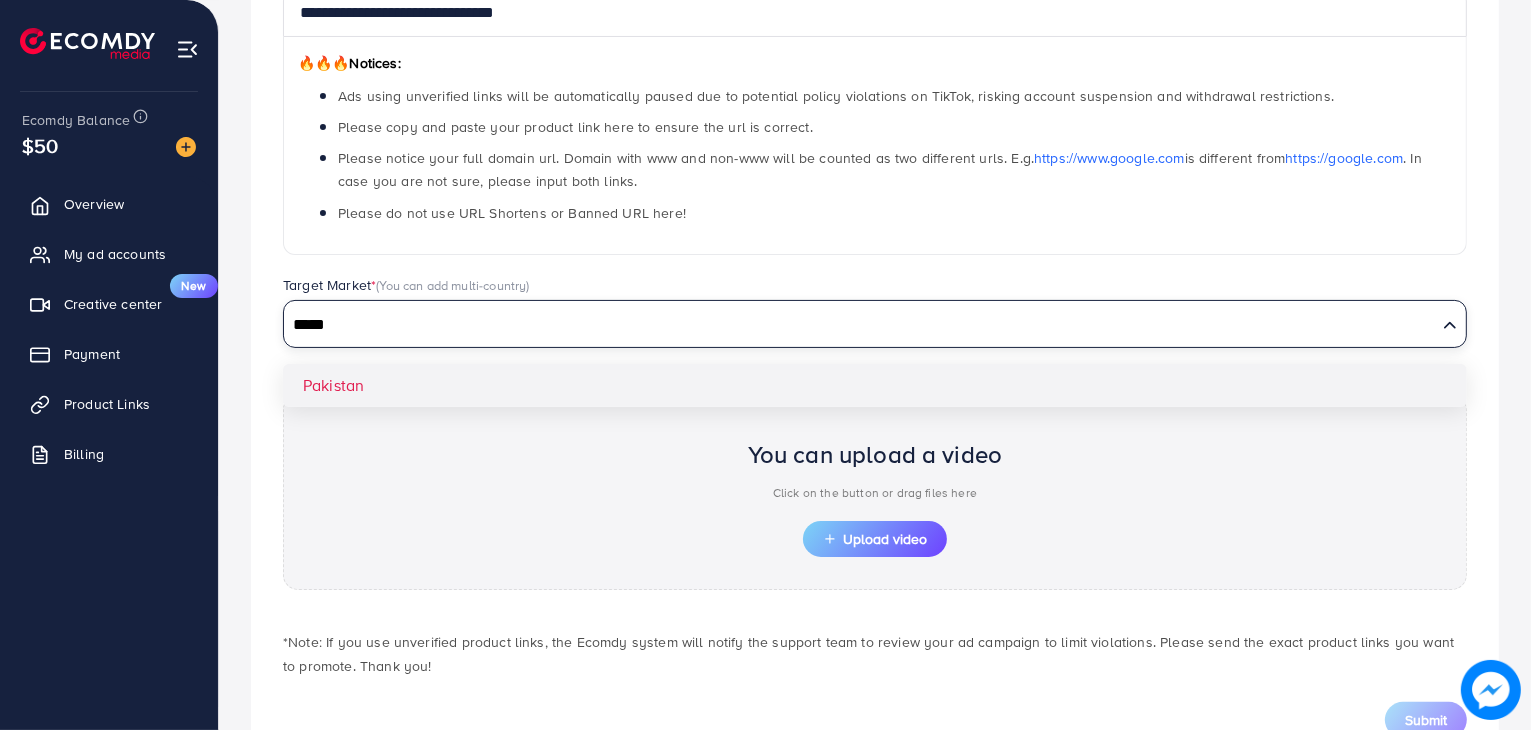 type 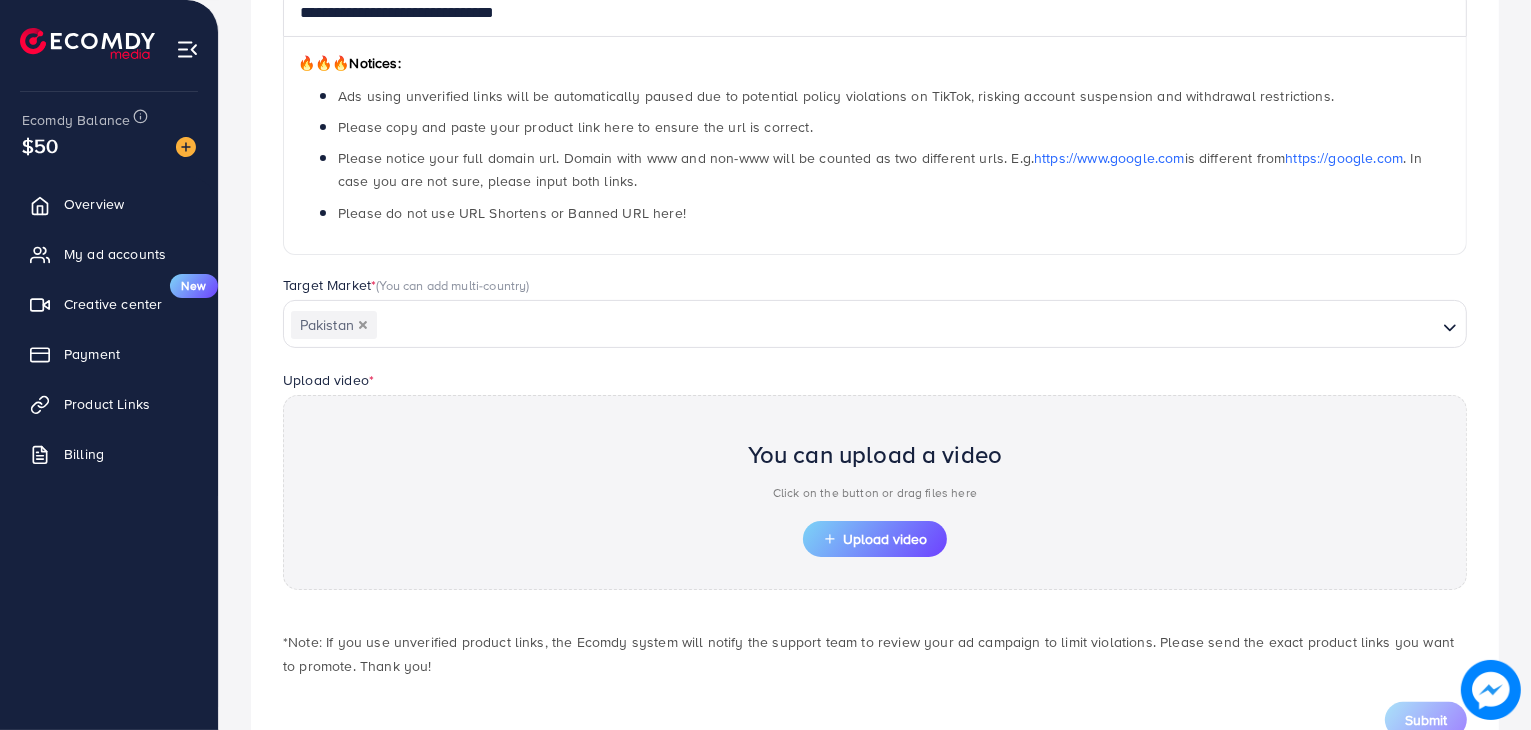 click on "**********" at bounding box center [875, 326] 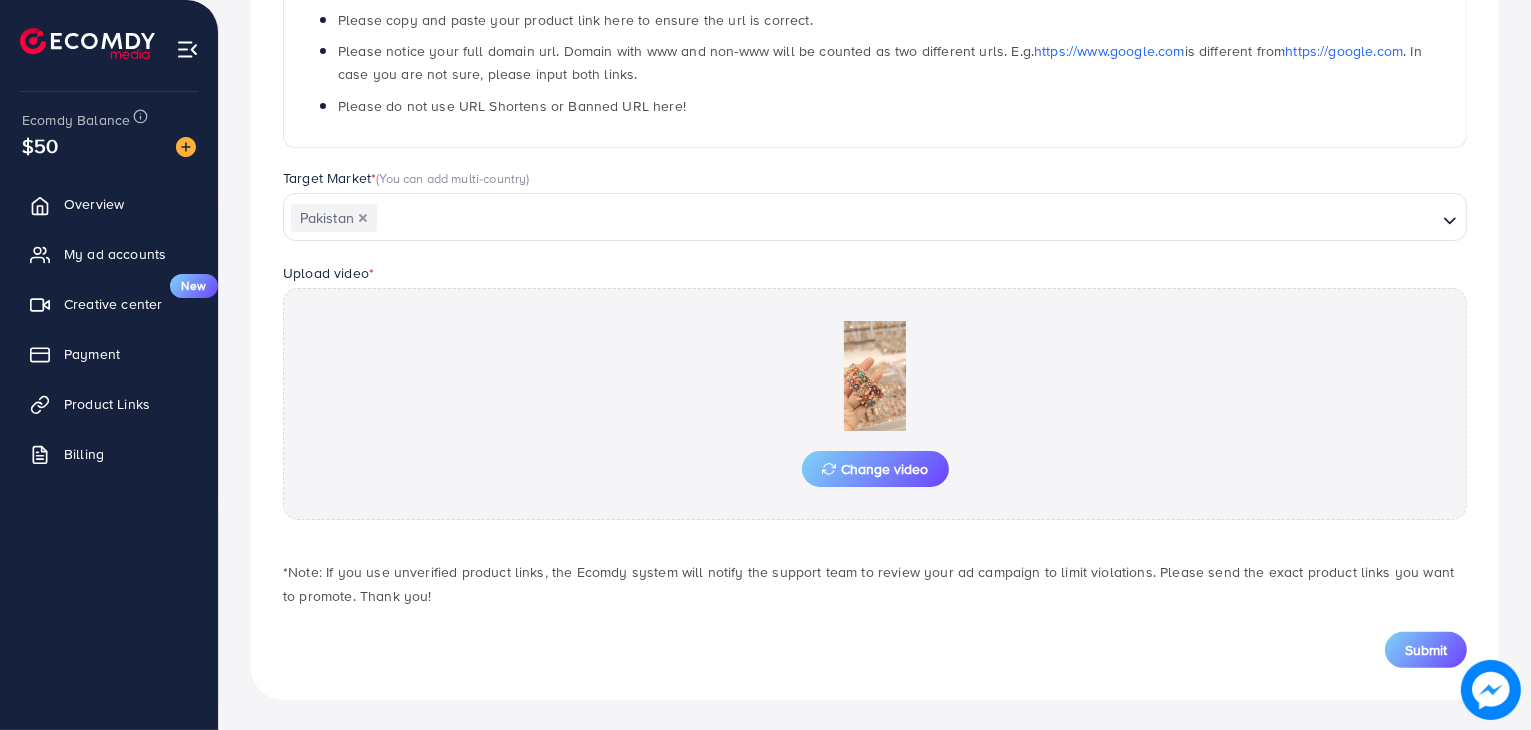 scroll, scrollTop: 408, scrollLeft: 0, axis: vertical 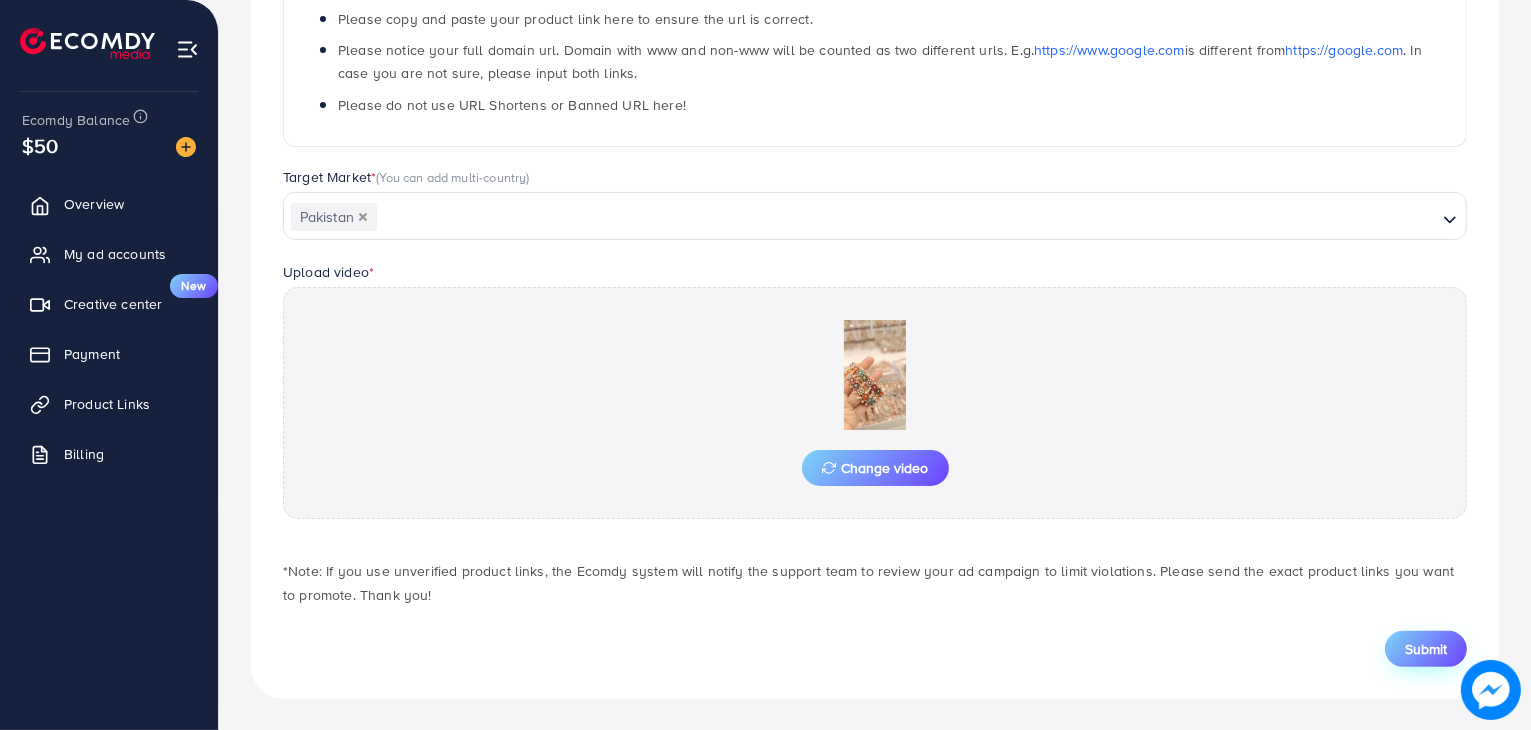 click on "Submit" at bounding box center [1426, 649] 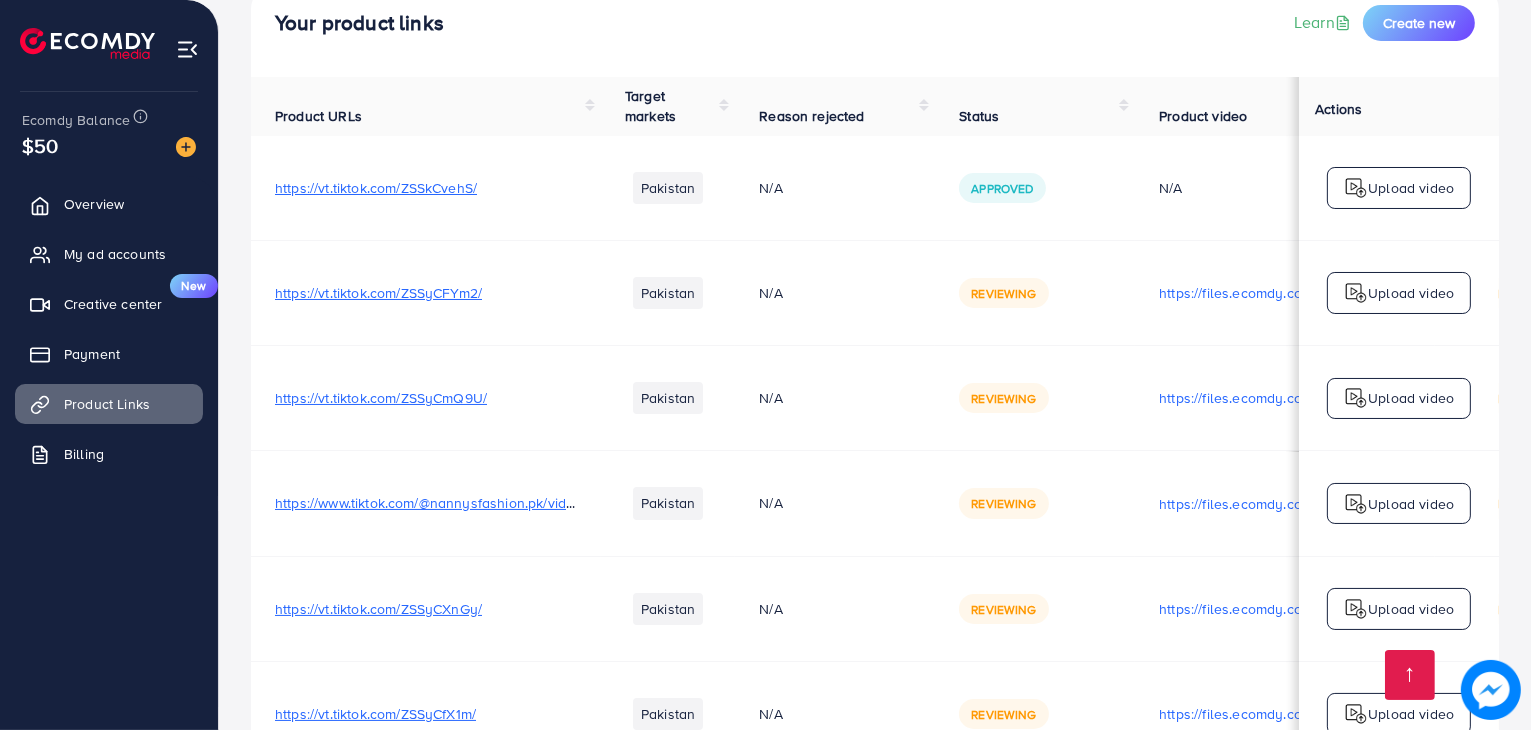 scroll, scrollTop: 0, scrollLeft: 0, axis: both 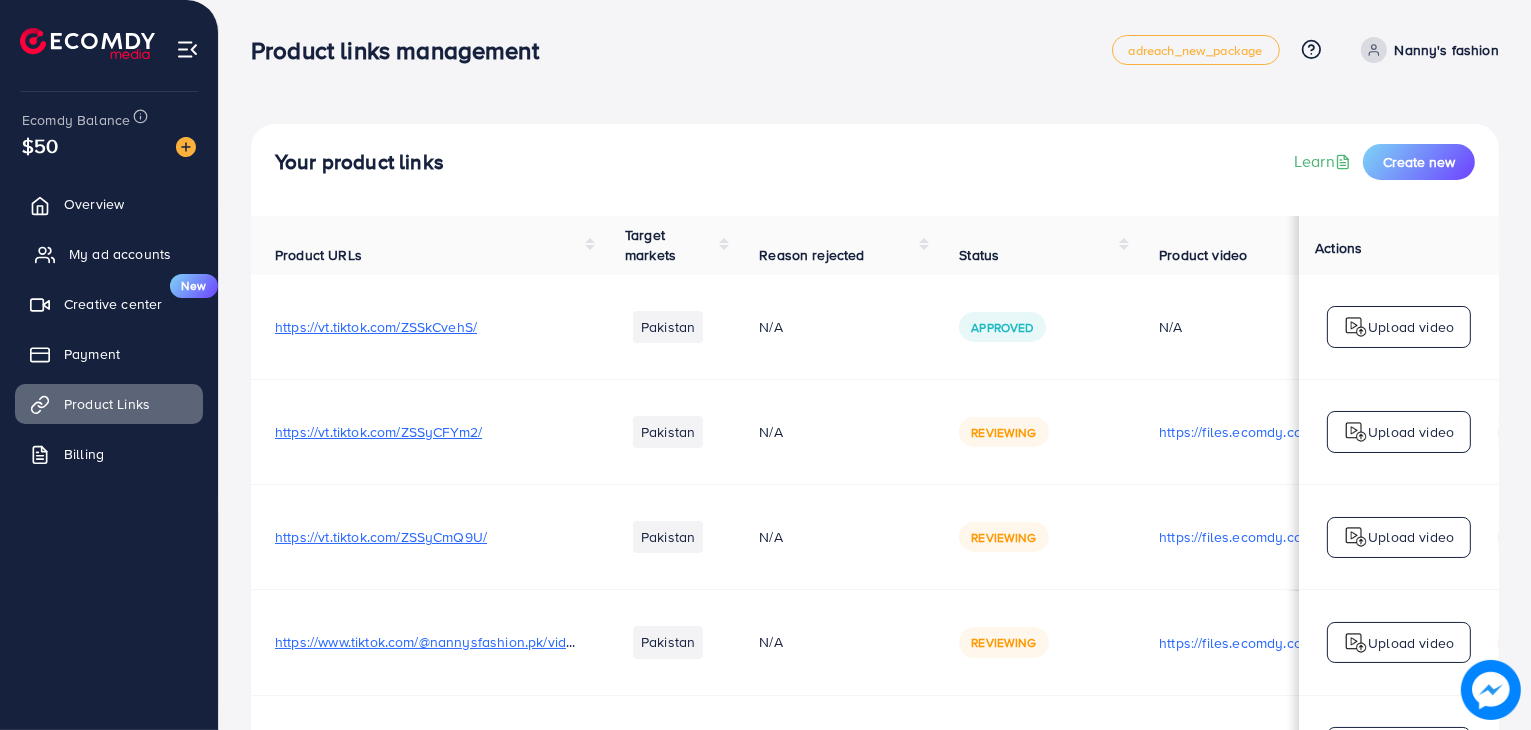 click on "My ad accounts" at bounding box center (120, 254) 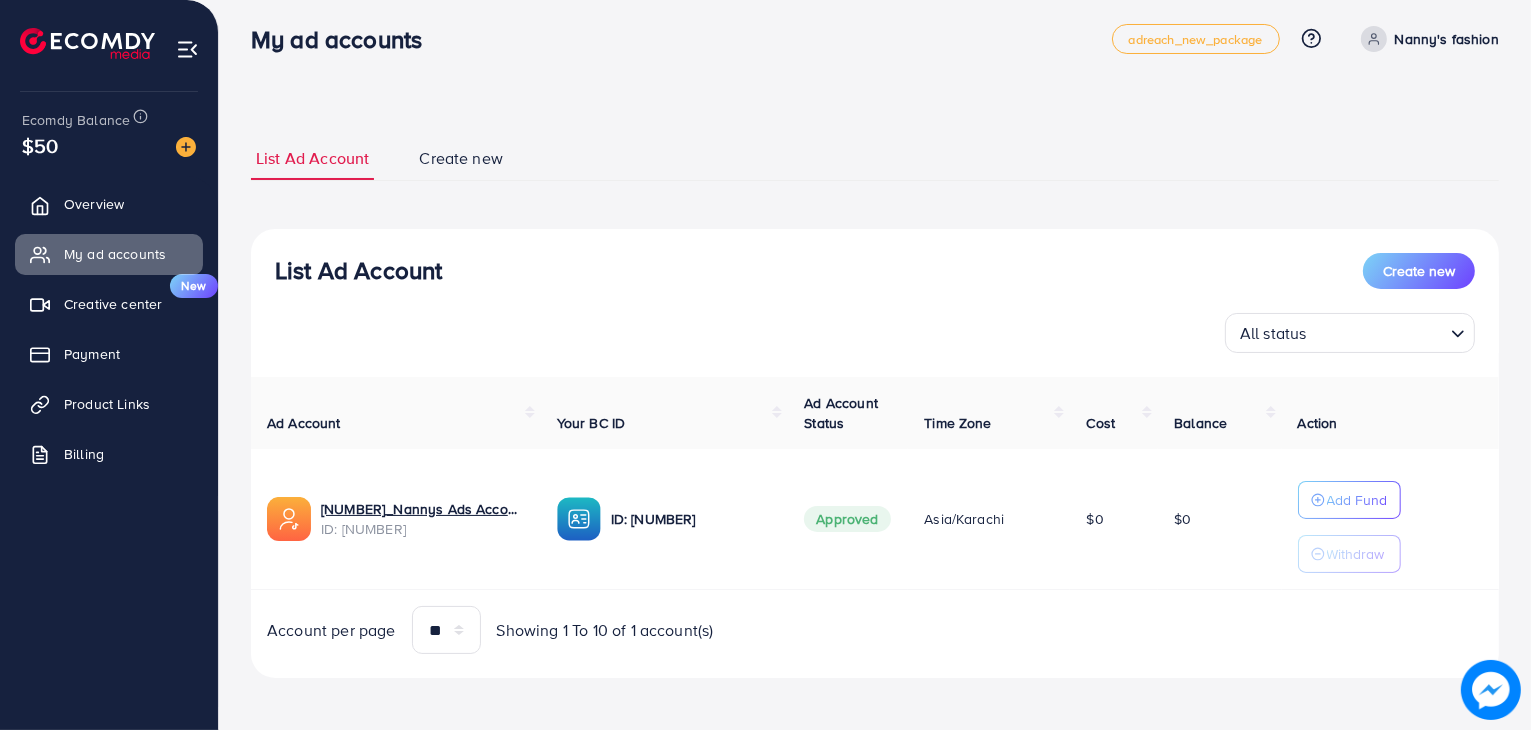 scroll, scrollTop: 14, scrollLeft: 0, axis: vertical 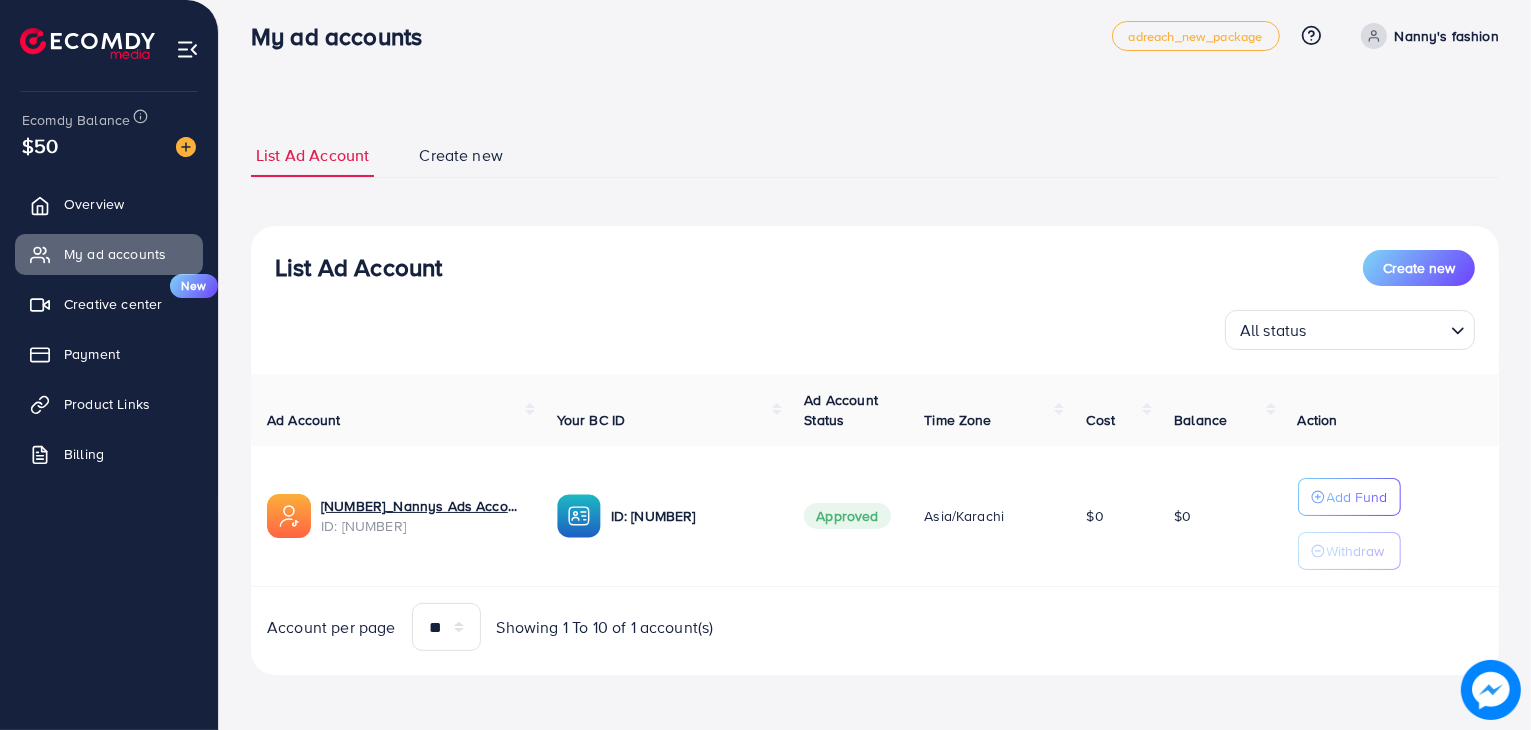 click at bounding box center (187, 49) 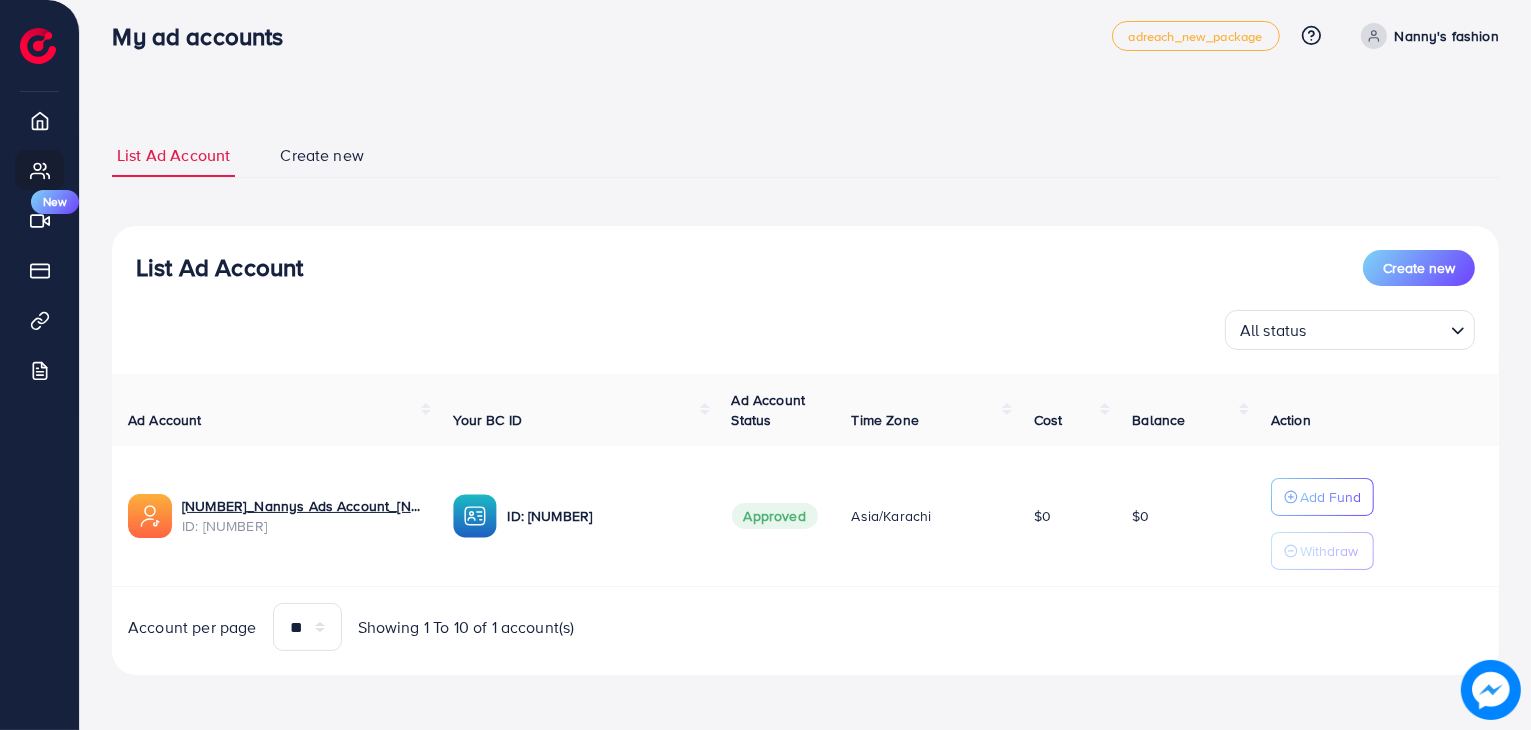 click on "Create new" at bounding box center [322, 155] 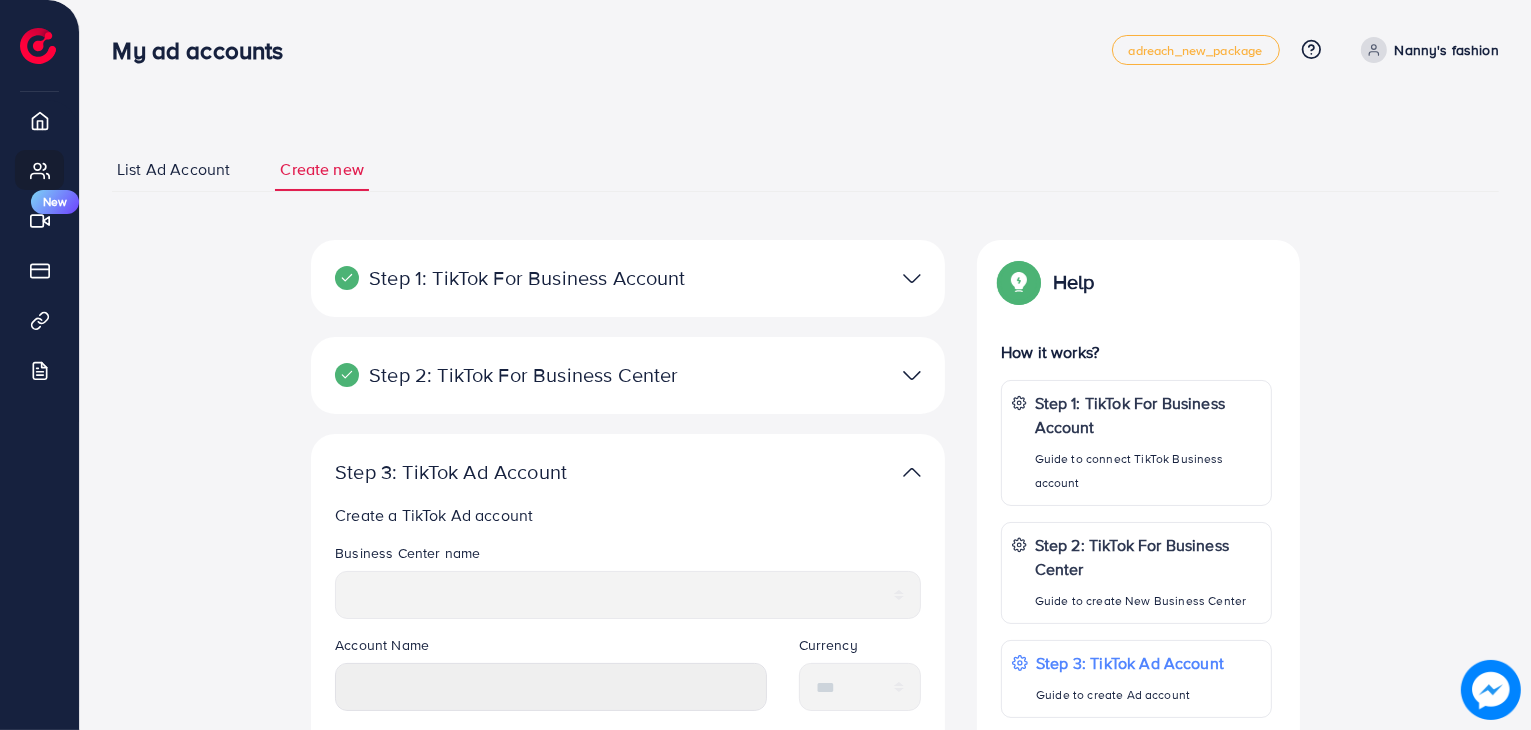 scroll, scrollTop: 100, scrollLeft: 0, axis: vertical 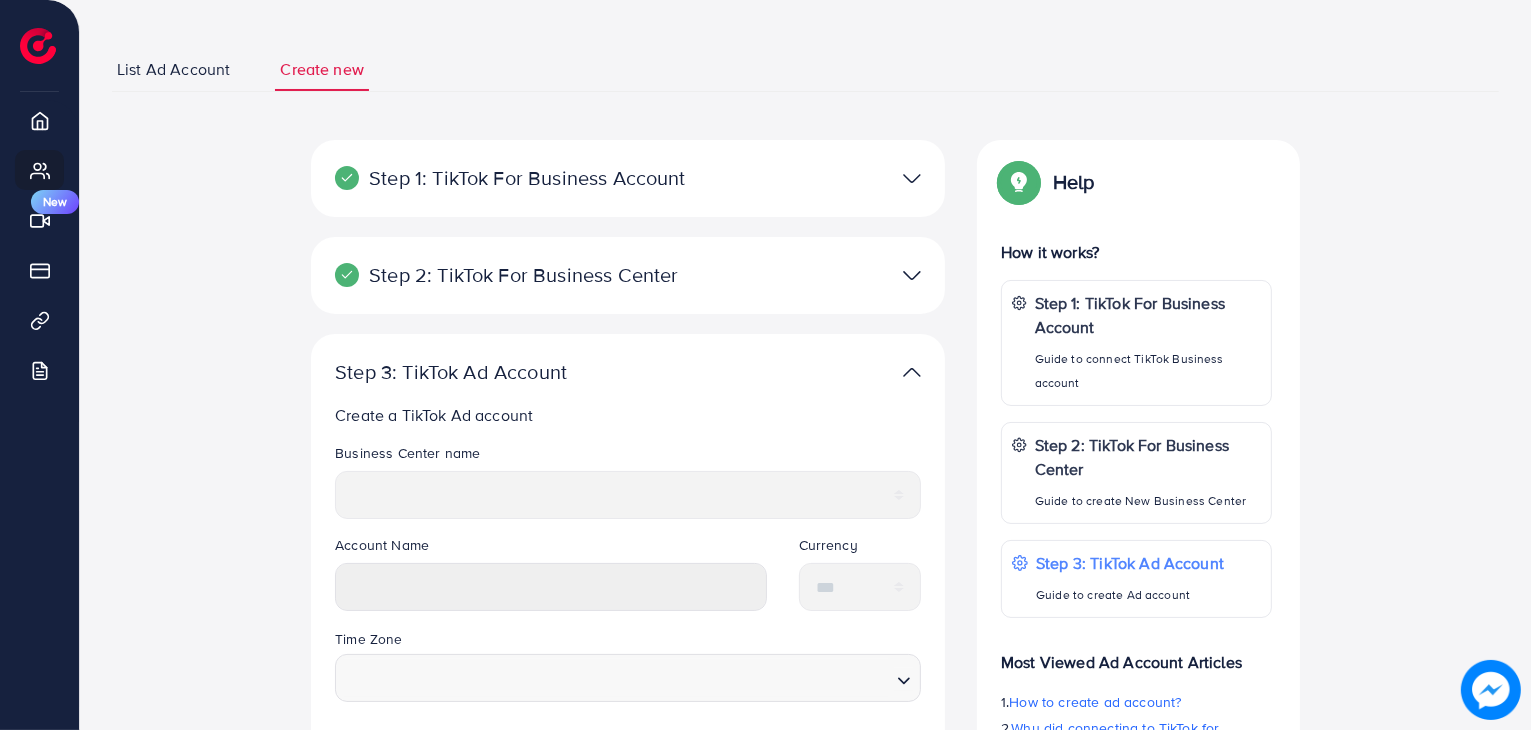click at bounding box center [834, 372] 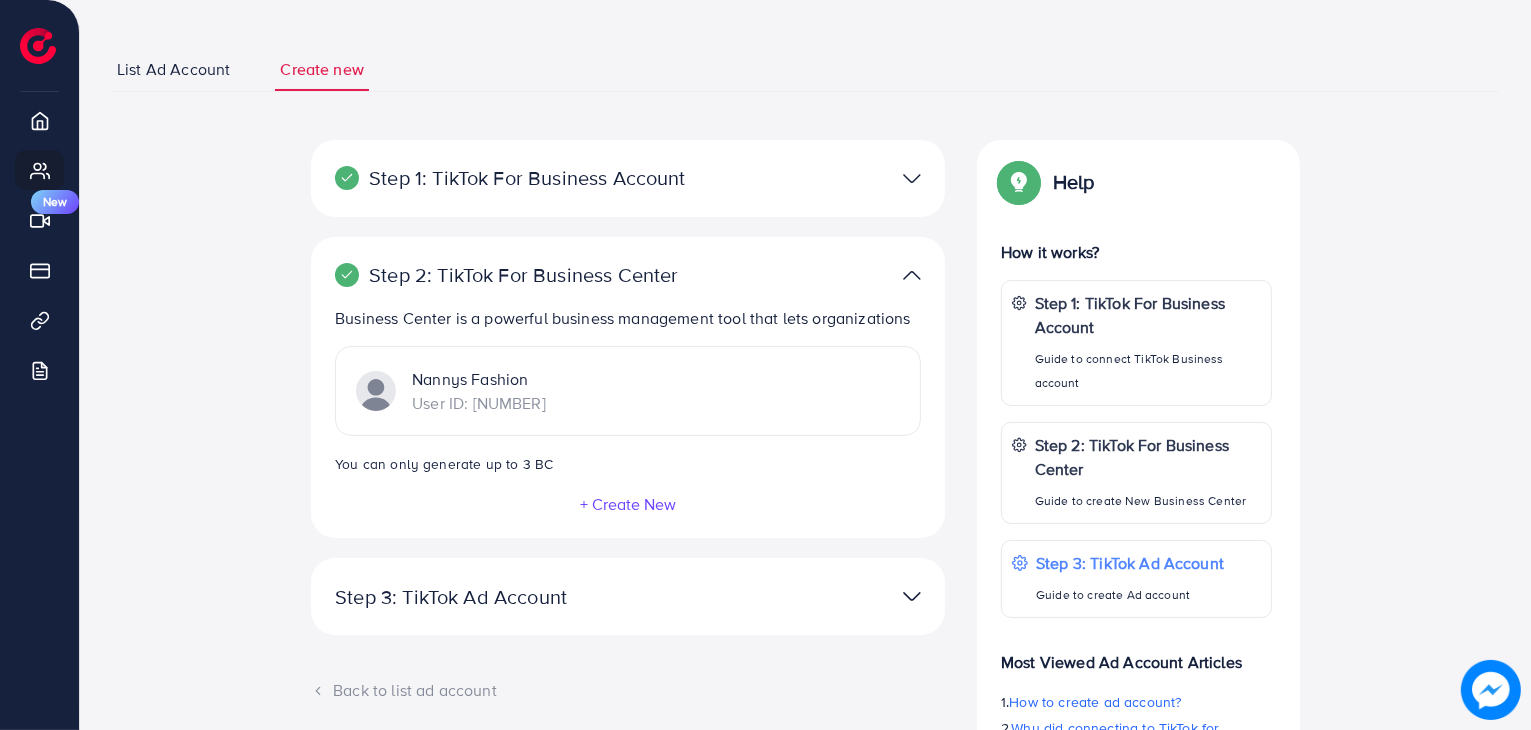 click at bounding box center (912, 275) 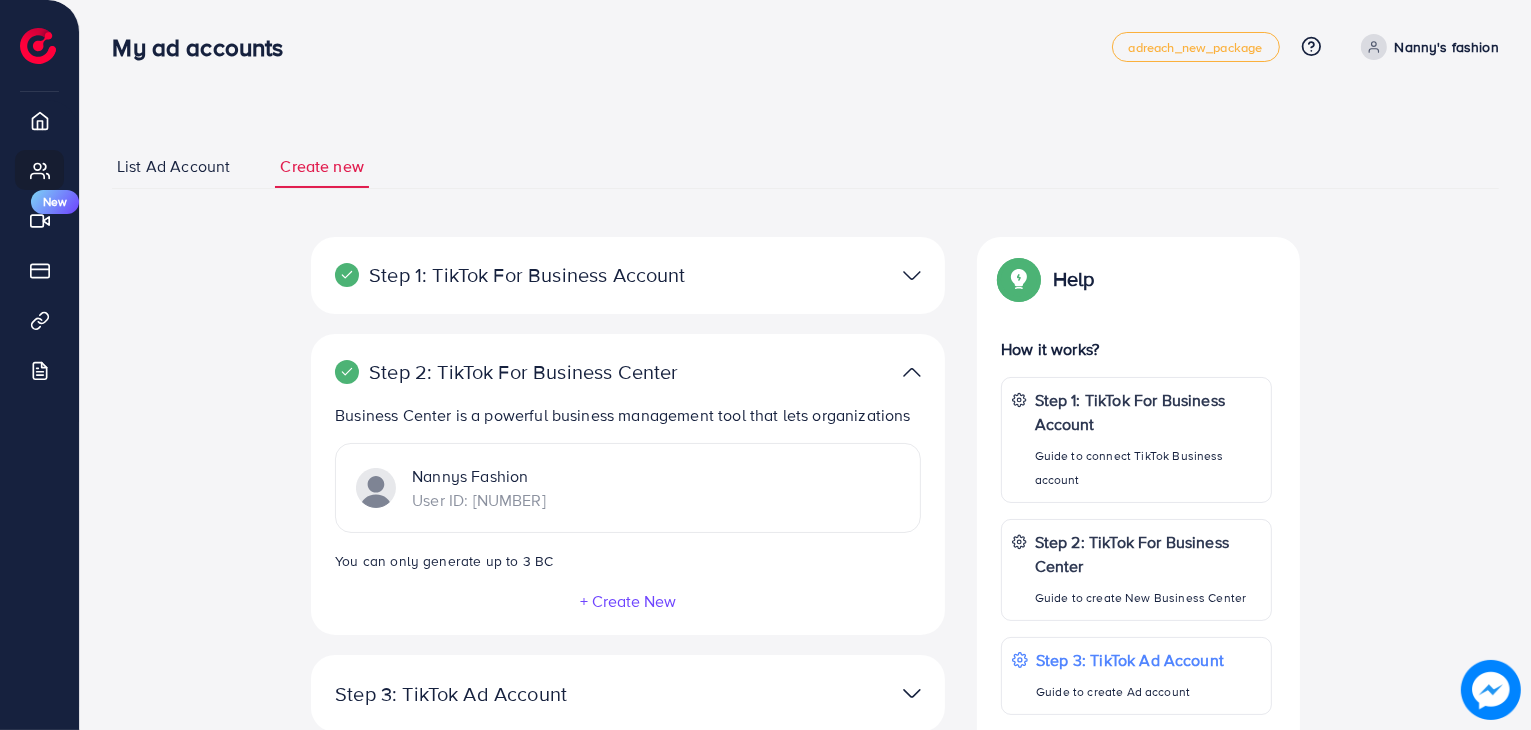 scroll, scrollTop: 0, scrollLeft: 0, axis: both 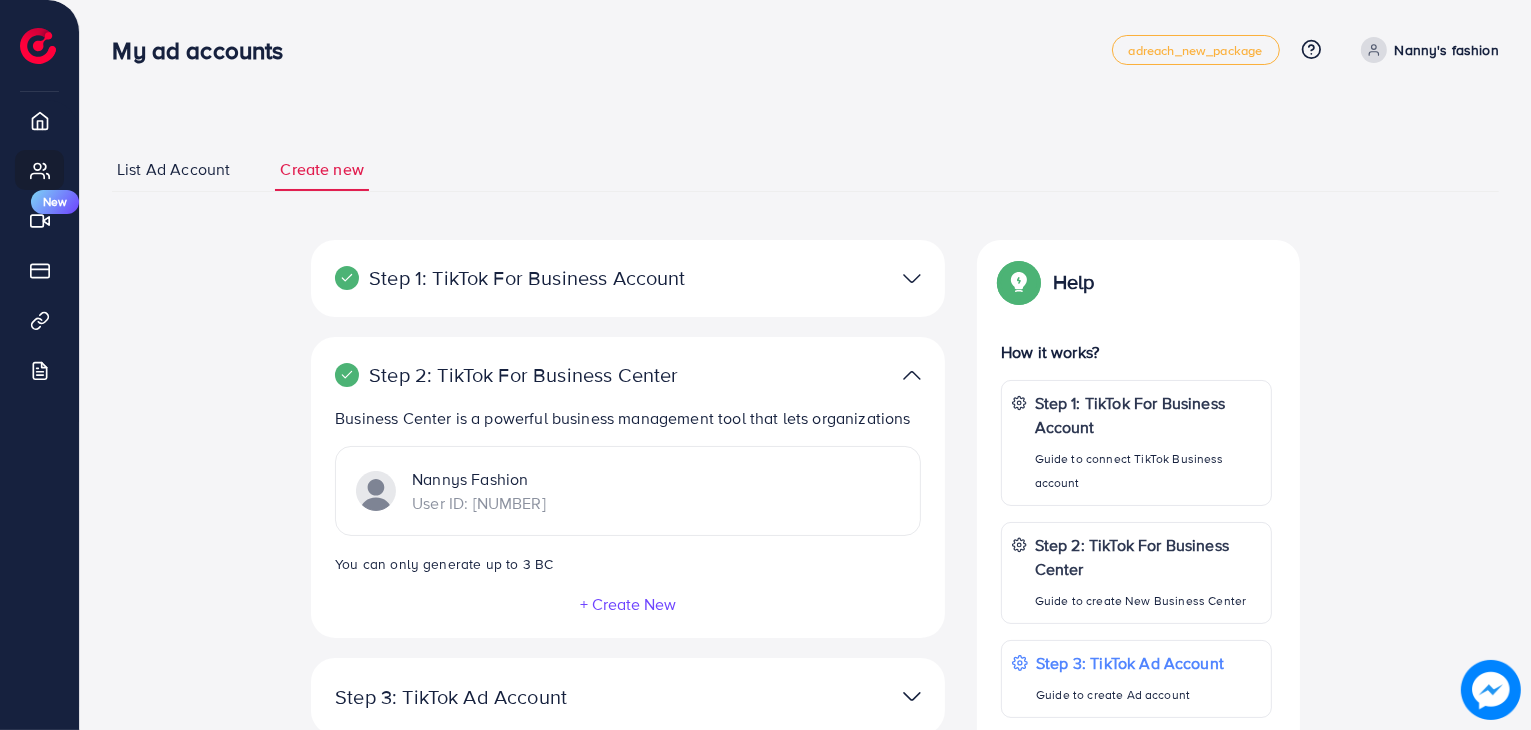 click on "List Ad Account" at bounding box center (173, 169) 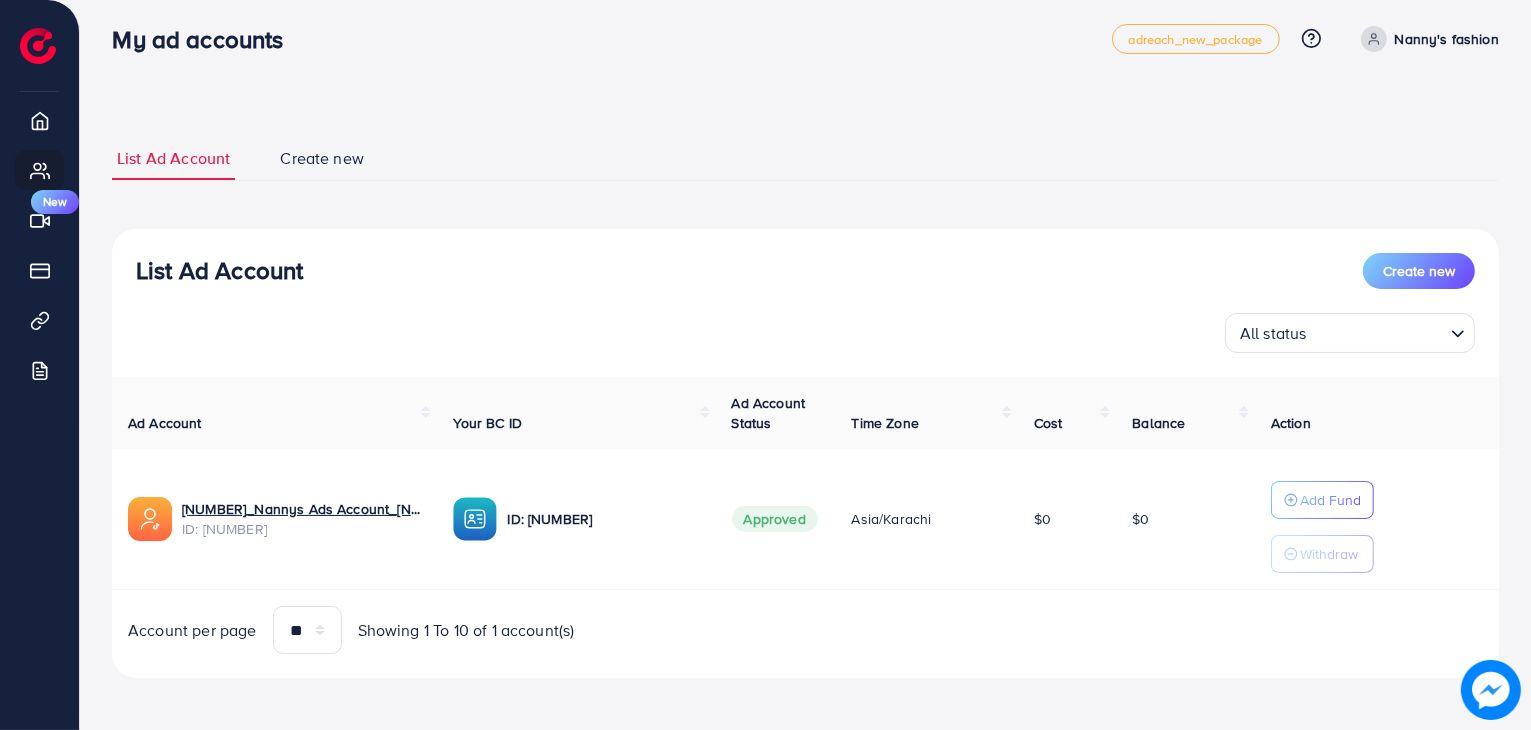 scroll, scrollTop: 14, scrollLeft: 0, axis: vertical 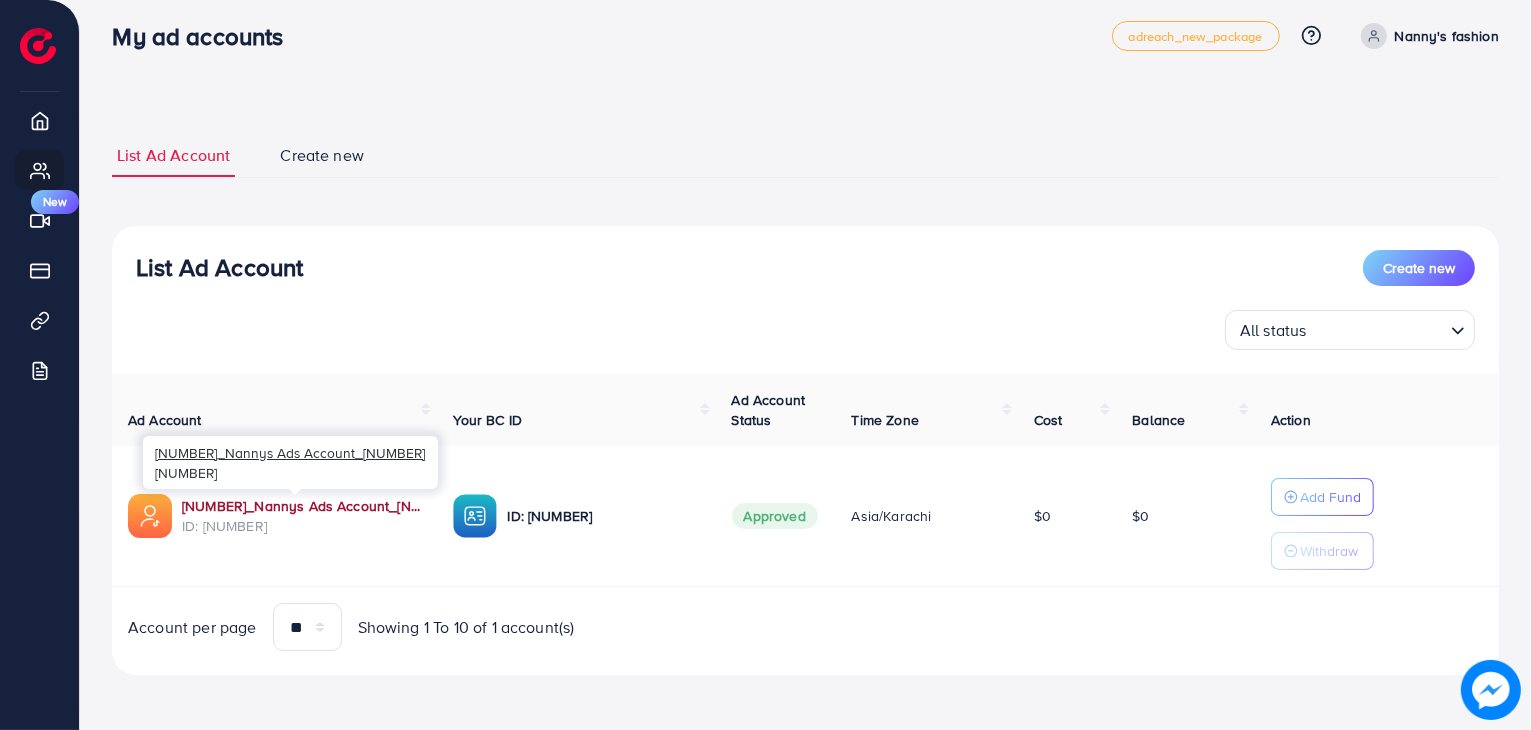 click on "[NUMBER]_Nannys Ads Account_[NUMBER]" at bounding box center [301, 506] 